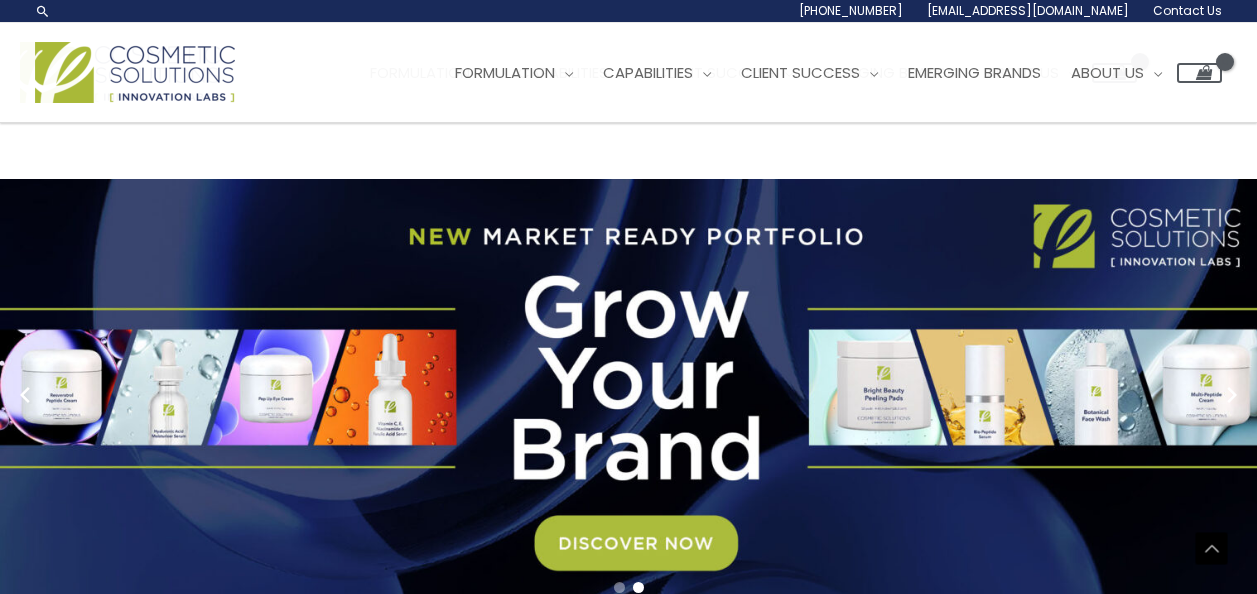 scroll, scrollTop: 3435, scrollLeft: 0, axis: vertical 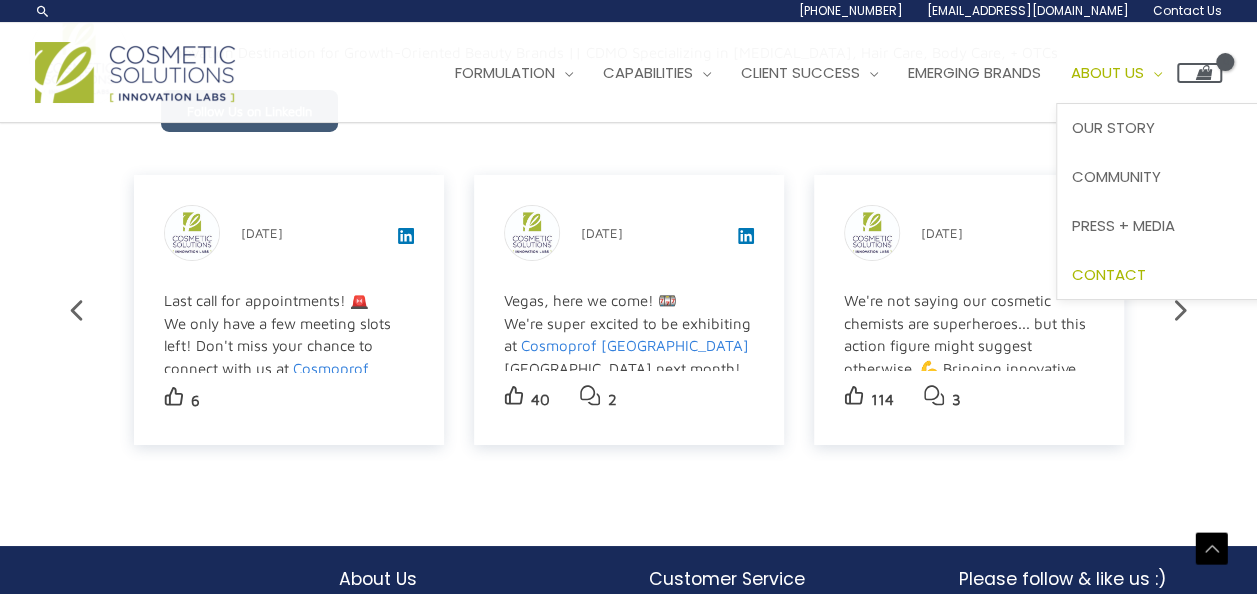 click on "Contact" at bounding box center (1109, 274) 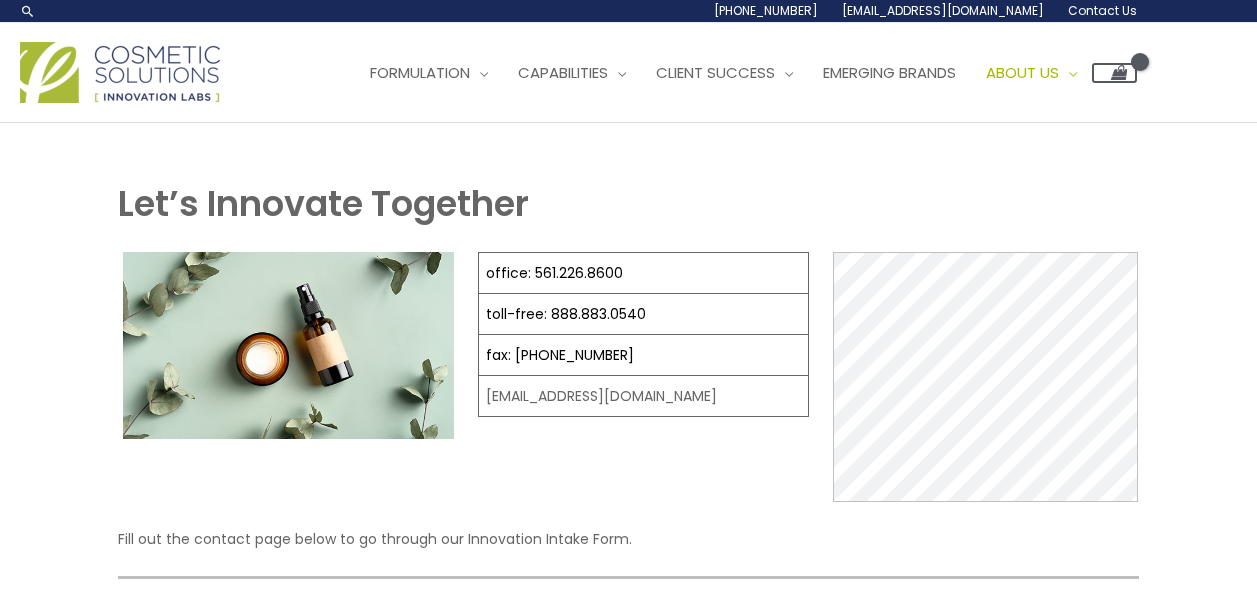 scroll, scrollTop: 0, scrollLeft: 0, axis: both 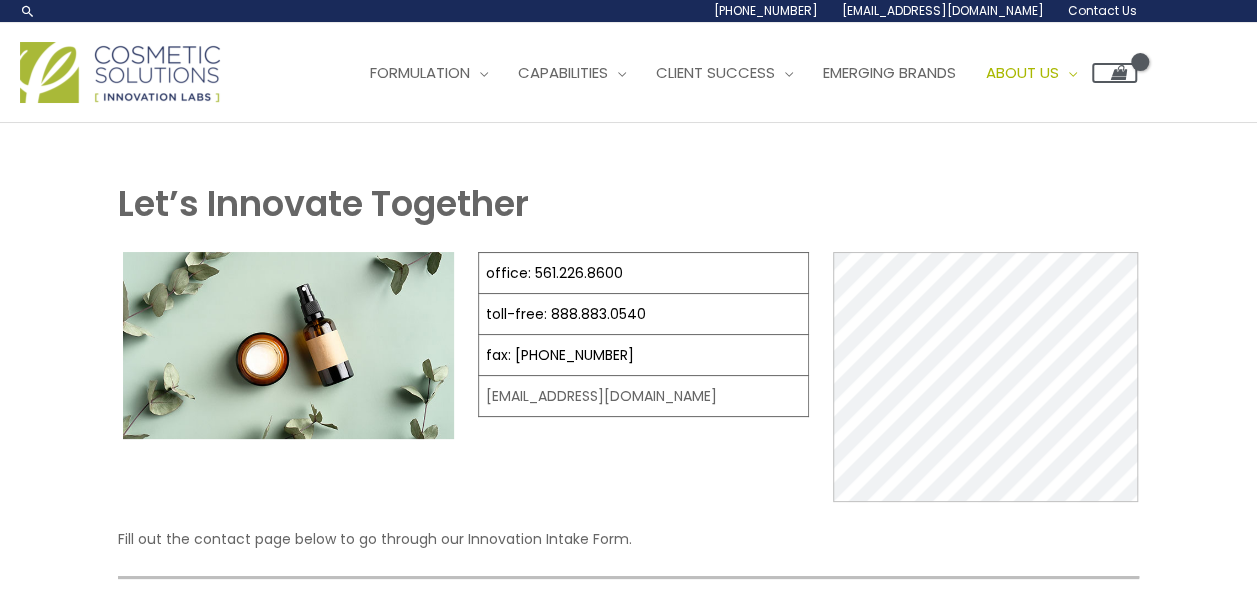 click on "Search...
[PHONE_NUMBER] [EMAIL_ADDRESS][DOMAIN_NAME] Contact Us
Main Menu
Formulation Menu Toggle
Research and Innovation 	 Market Ready Formulas 	 Custom Formulation
Capabilities Menu Toggle
Private Label 	 Manufacturing 	 Turnkey Packaging 	 Quality Assurance
Client Success Menu Toggle
Account Management 	 Marketing Support 	 Brand Boost Program 	 Product Education
Emerging Brands About Us Menu Toggle
Our Story 	 Community 	 Press + Media 	 Contact
[PHONE_NUMBER] [EMAIL_ADDRESS][DOMAIN_NAME] Contact Us
$ 0.00
No products in the cart.
No products in the cart." at bounding box center (628, 61) 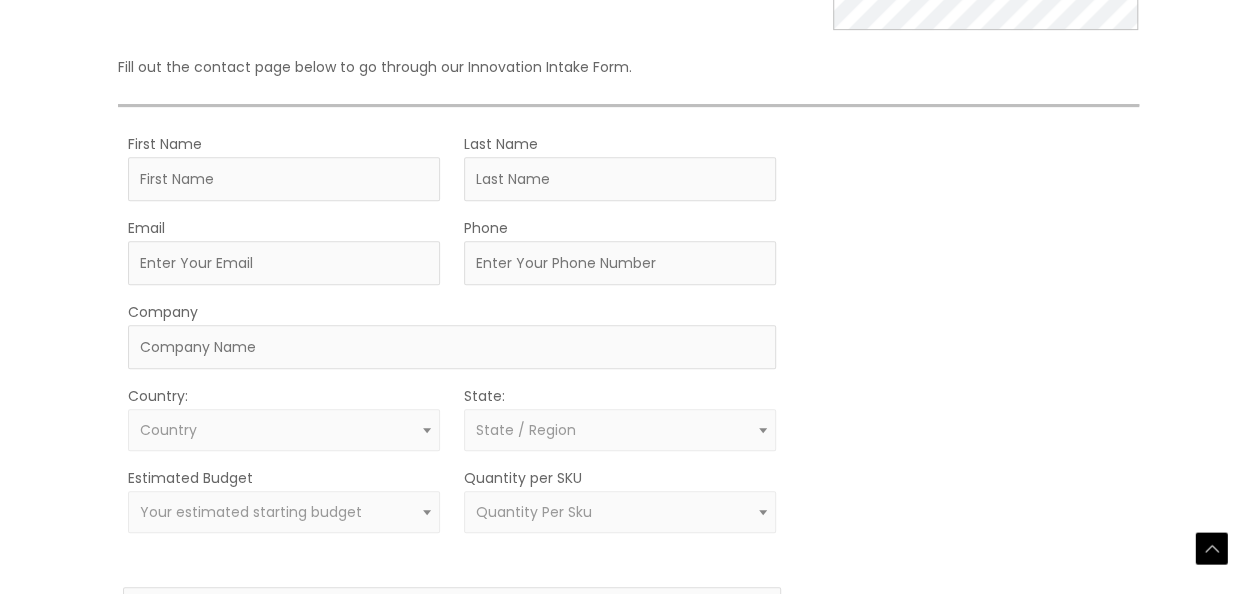 scroll, scrollTop: 659, scrollLeft: 0, axis: vertical 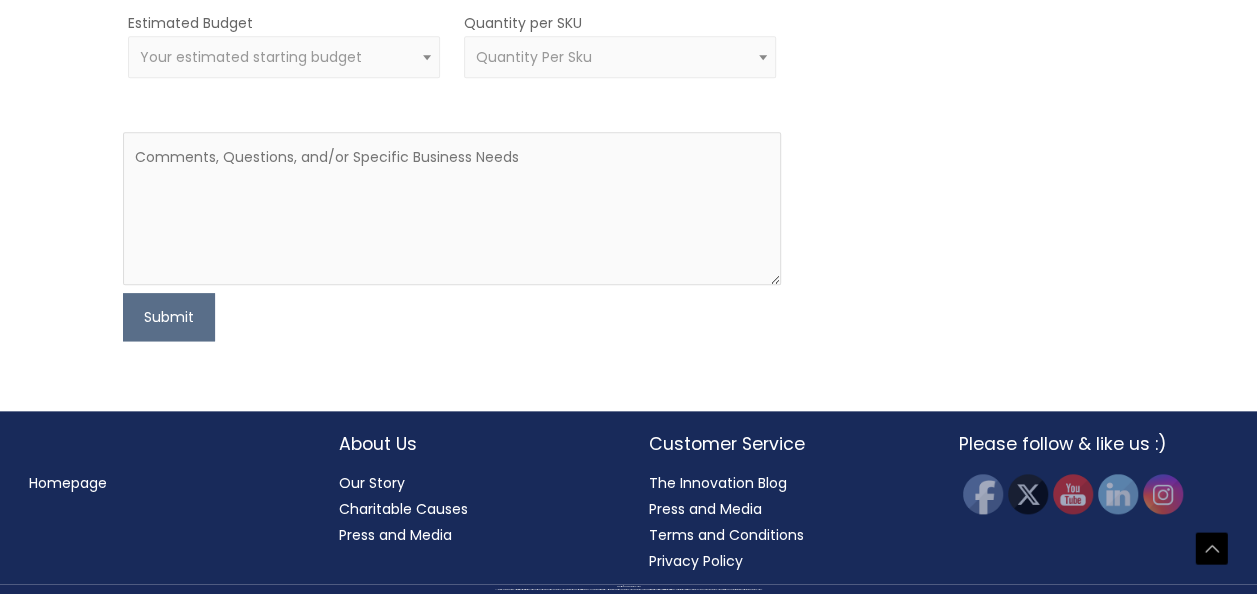 click on "First Name" at bounding box center [284, -276] 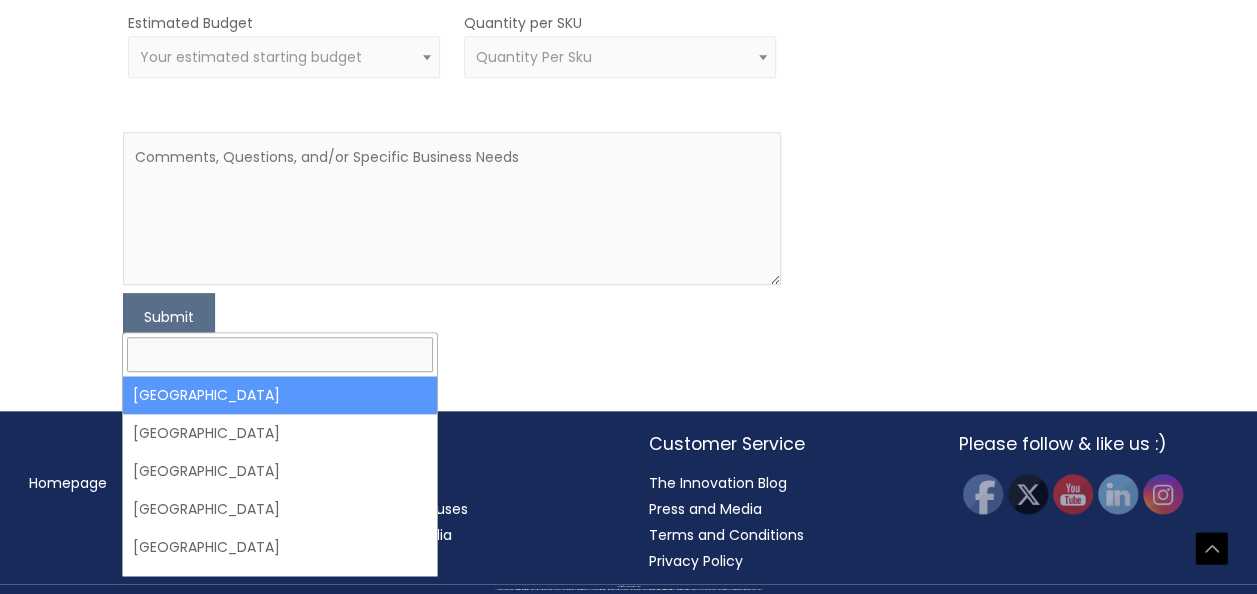 select on "United States" 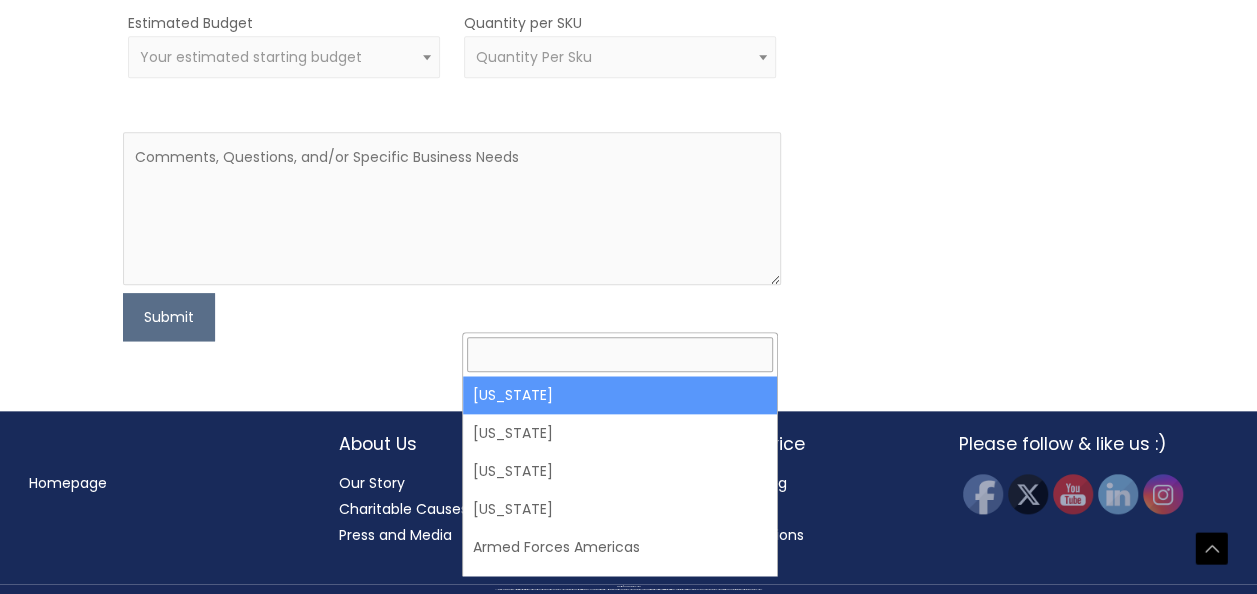 click on "State / Region" at bounding box center (526, -25) 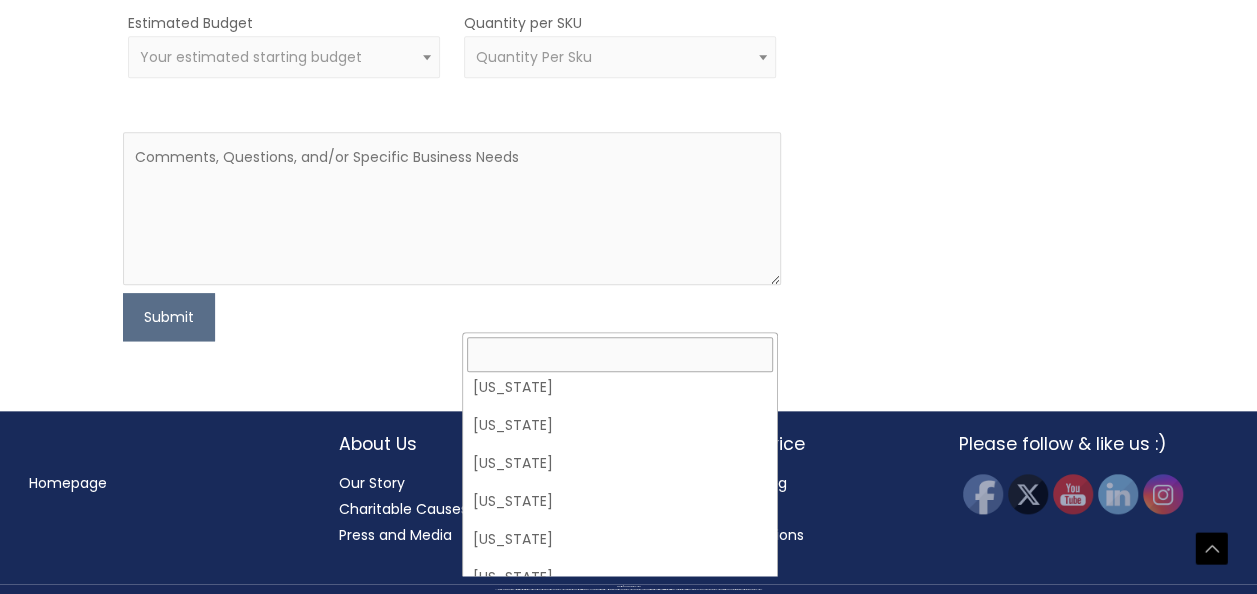 scroll, scrollTop: 410, scrollLeft: 0, axis: vertical 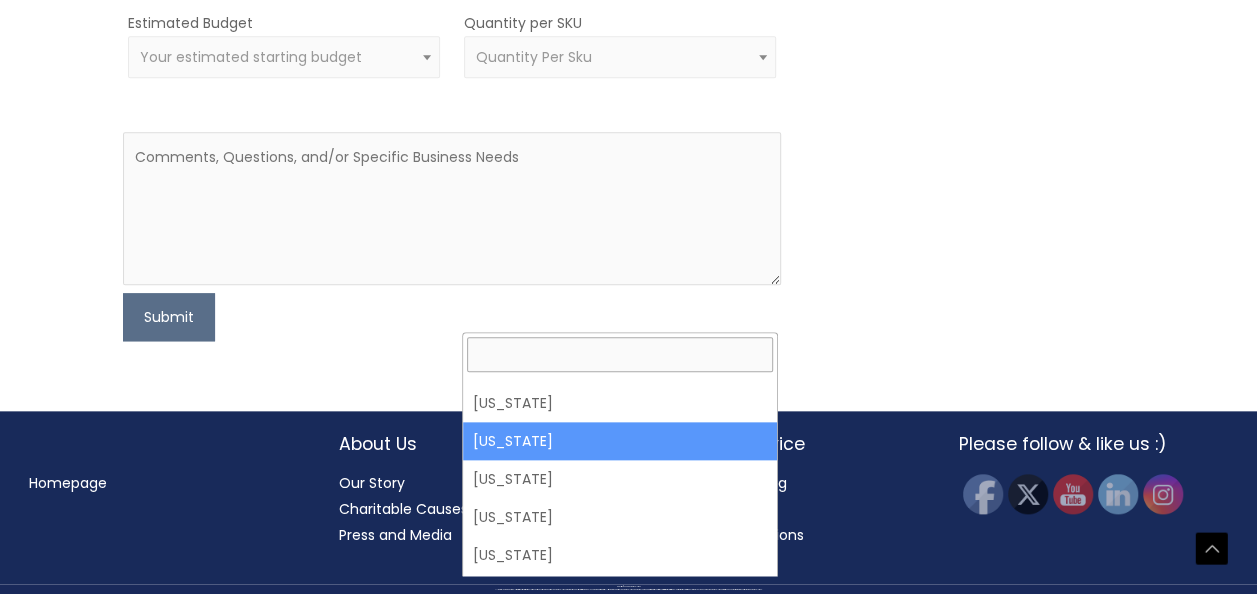 select on "Florida" 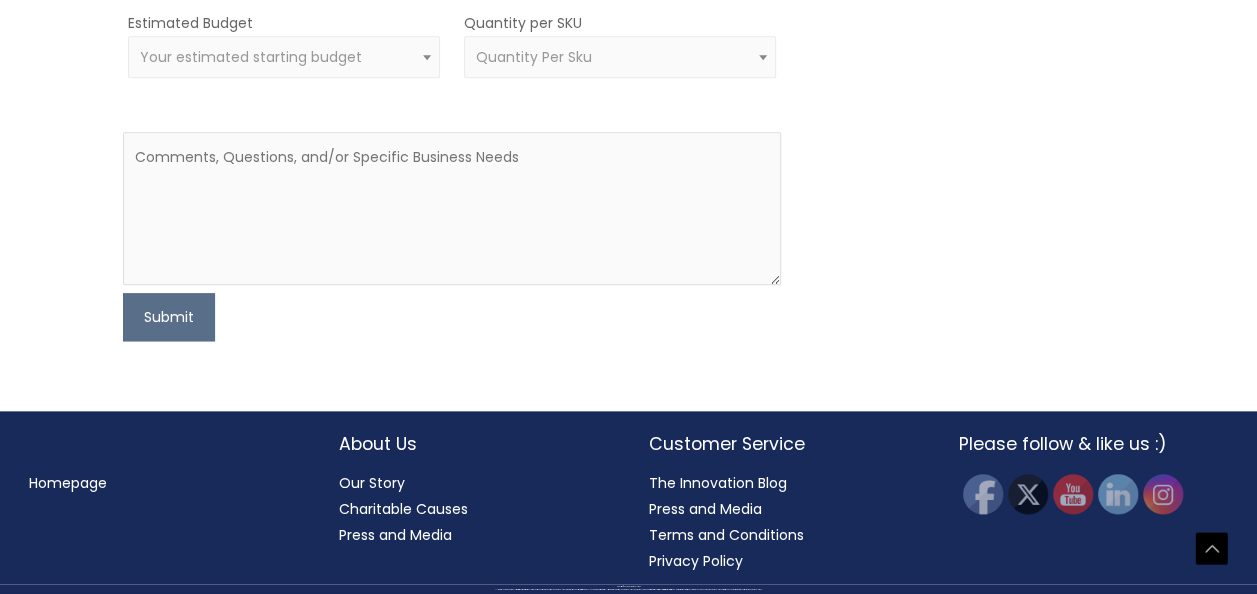scroll, scrollTop: 1244, scrollLeft: 0, axis: vertical 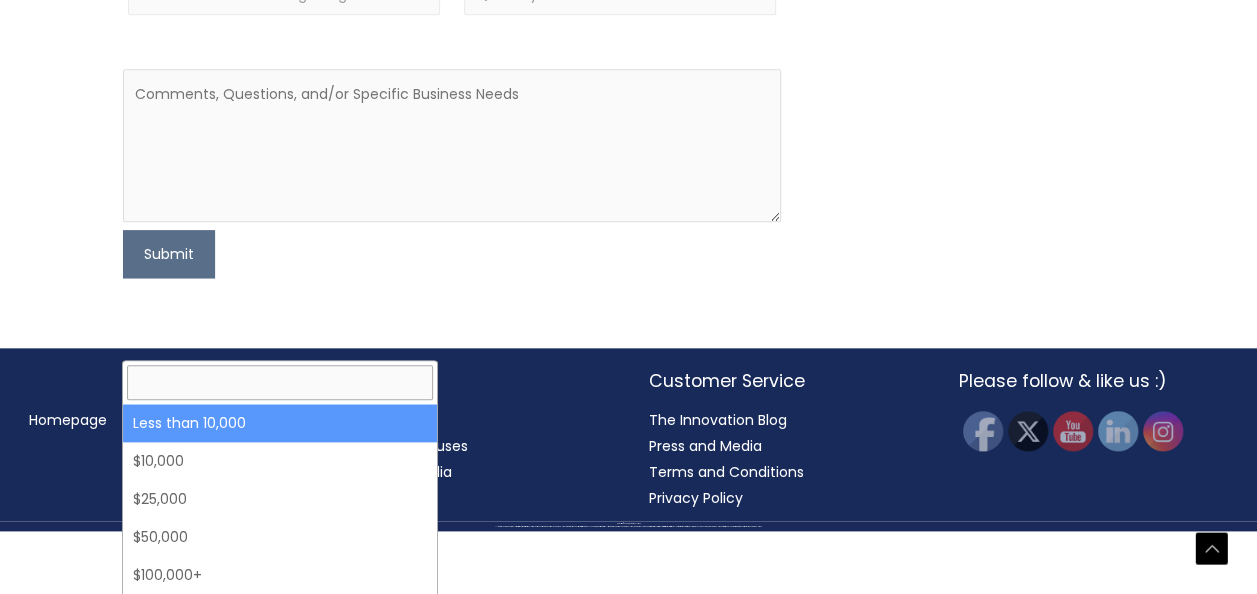 select on "-10000" 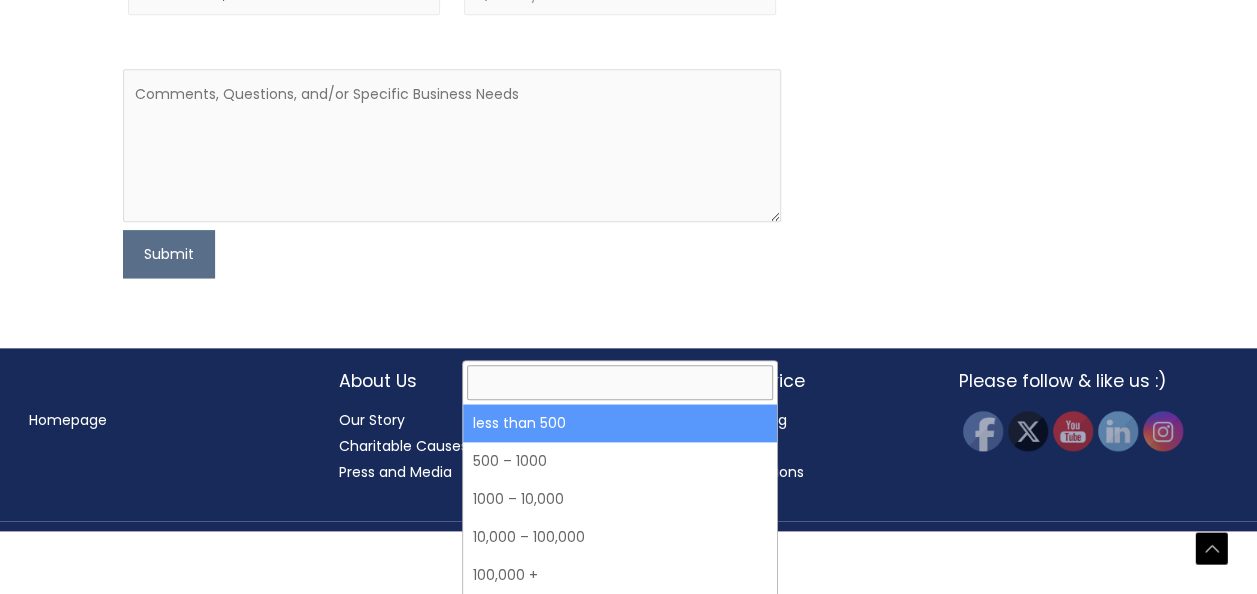 click on "Quantity Per Sku" at bounding box center [534, -6] 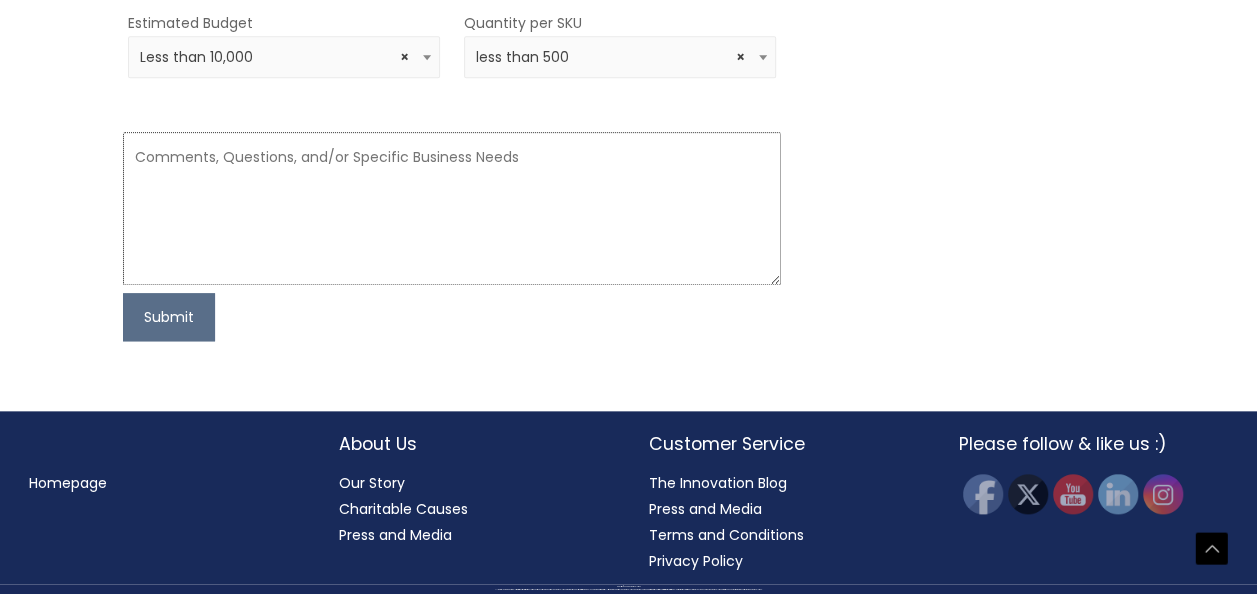 click at bounding box center (452, 208) 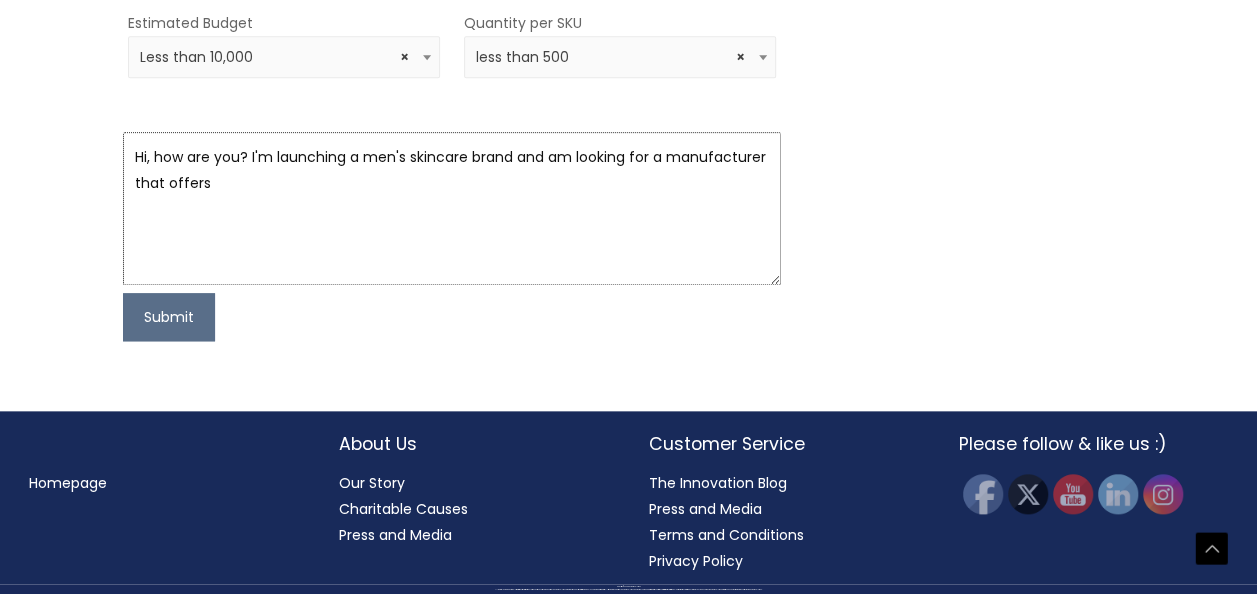 click on "Hi, how are you? I'm launching a men's skincare brand and am looking for a manufacturer that offers" at bounding box center [452, 208] 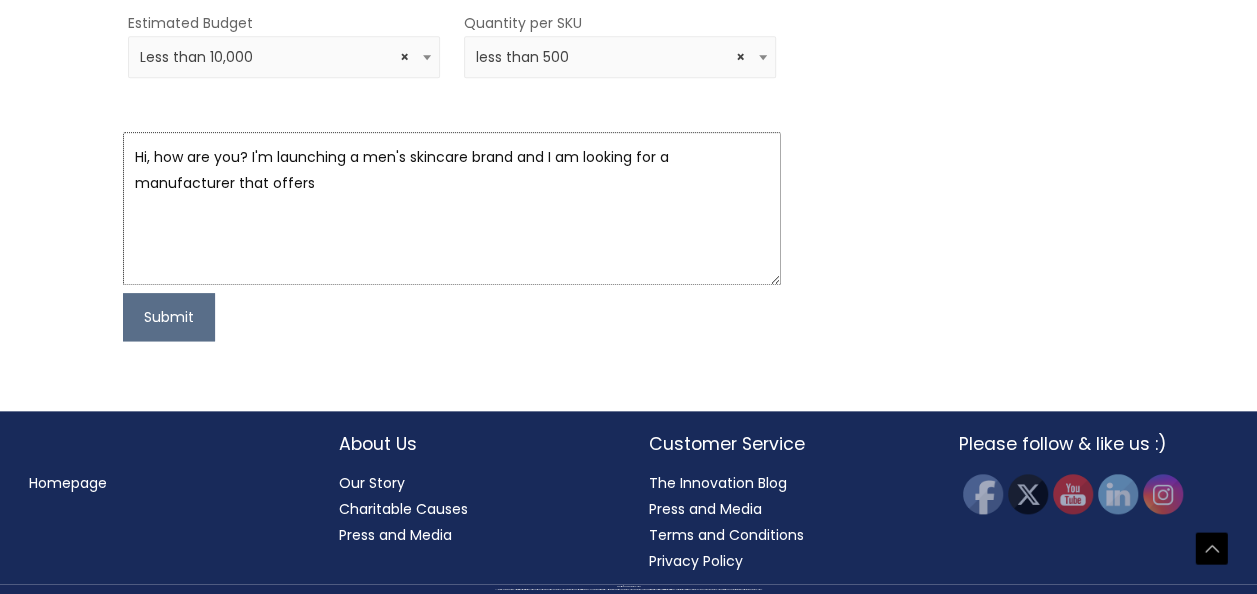 click on "Hi, how are you? I'm launching a men's skincare brand and I am looking for a manufacturer that offers" at bounding box center (452, 208) 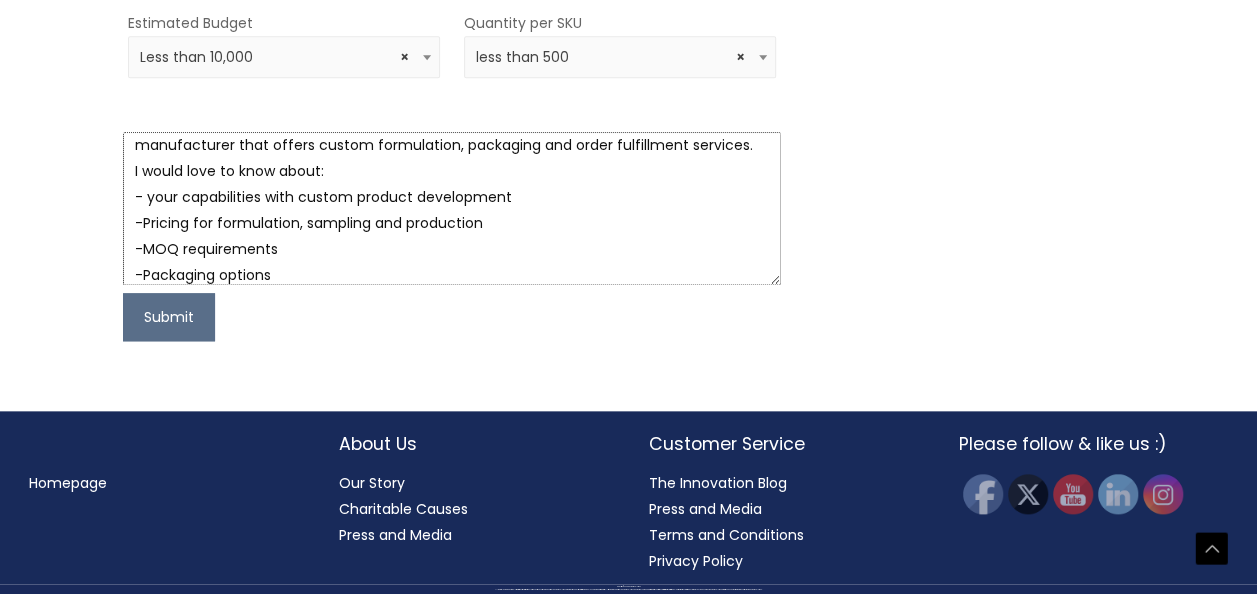 scroll, scrollTop: 64, scrollLeft: 0, axis: vertical 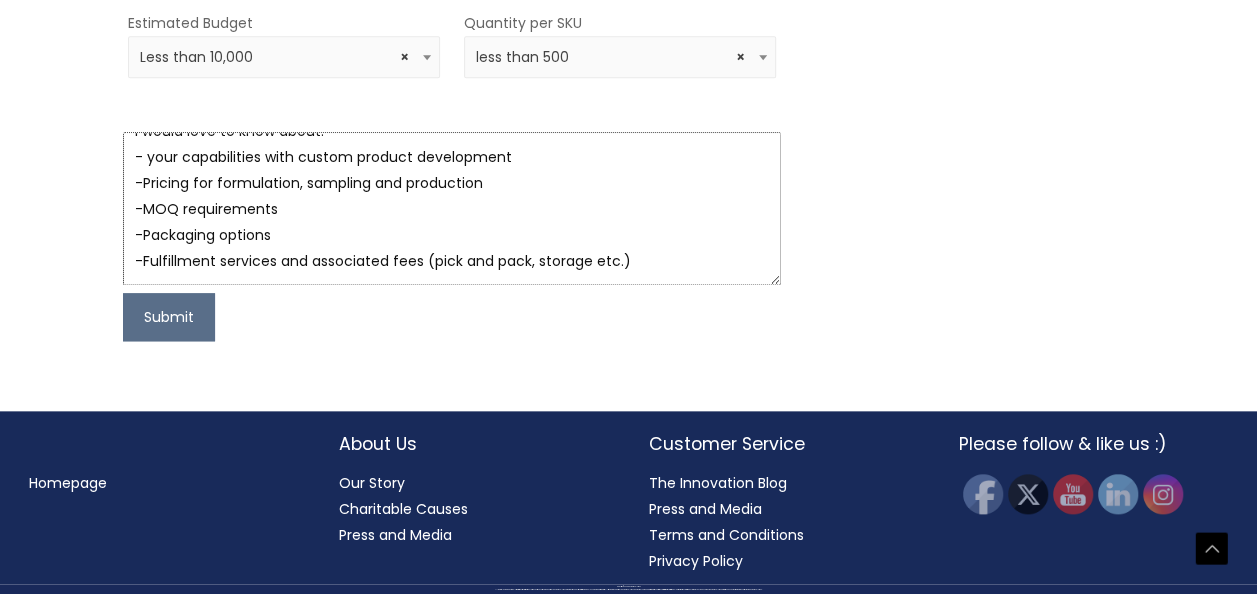 click on "Hi, how are you? I'm launching a men's skincare brand and I am looking for a manufacturer that offers custom formulation, packaging and order fulfillment services.
I would love to know about:
- your capabilities with custom product development
-Pricing for formulation, sampling and production
-MOQ requirements
-Packaging options
-Fulfillment services and associated fees (pick and pack, storage etc.)" at bounding box center [452, 208] 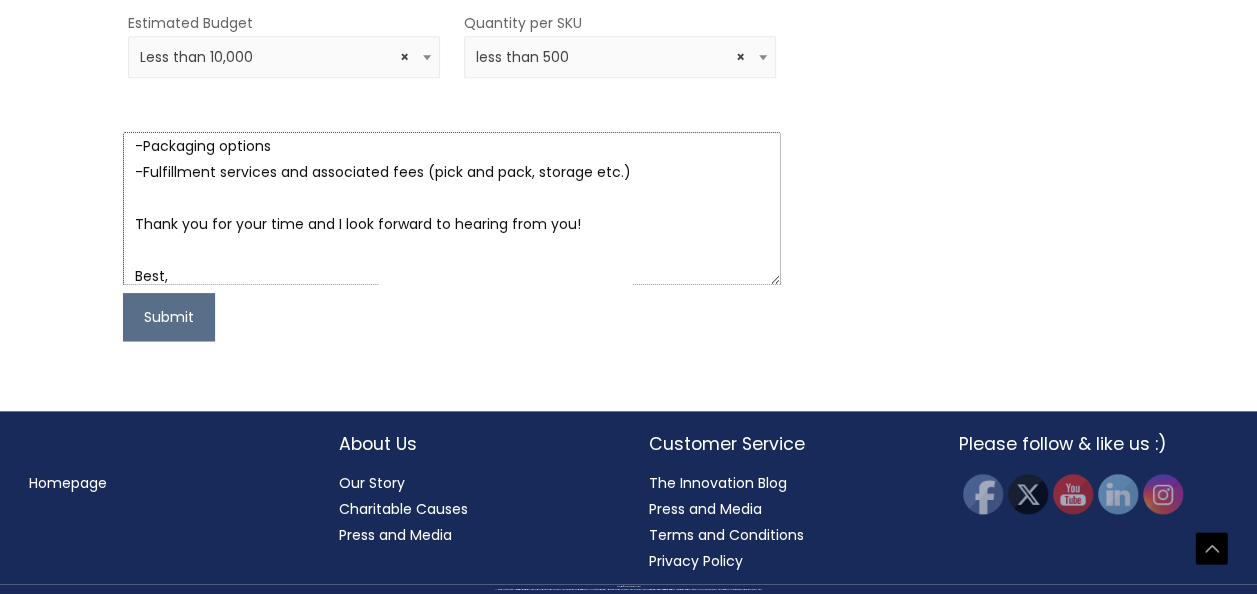 scroll, scrollTop: 193, scrollLeft: 0, axis: vertical 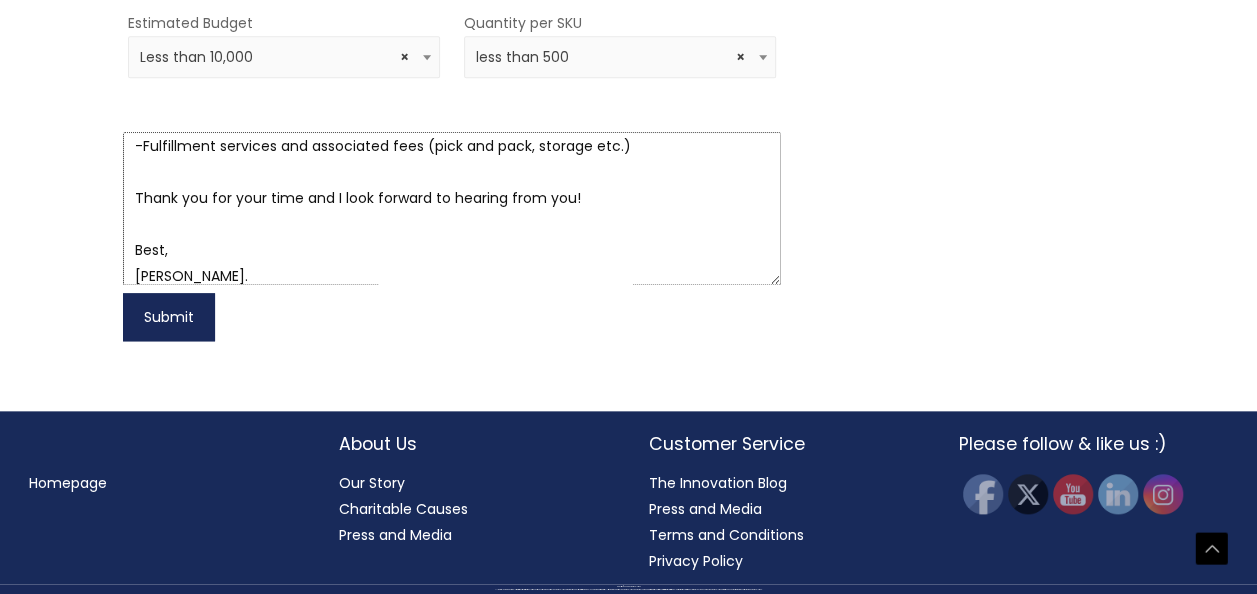 type on "Hi, how are you? I'm launching a men's skincare brand and I am looking for a manufacturer that offers custom formulation, packaging and order fulfillment services.
I would love to know about:
- your capabilities with custom product development
-Pricing for formulation, sampling and production
-MOQ requirements
-Packaging options
-Fulfillment services and associated fees (pick and pack, storage etc.)
Thank you for your time and I look forward to hearing from you!
Best,
Leanna." 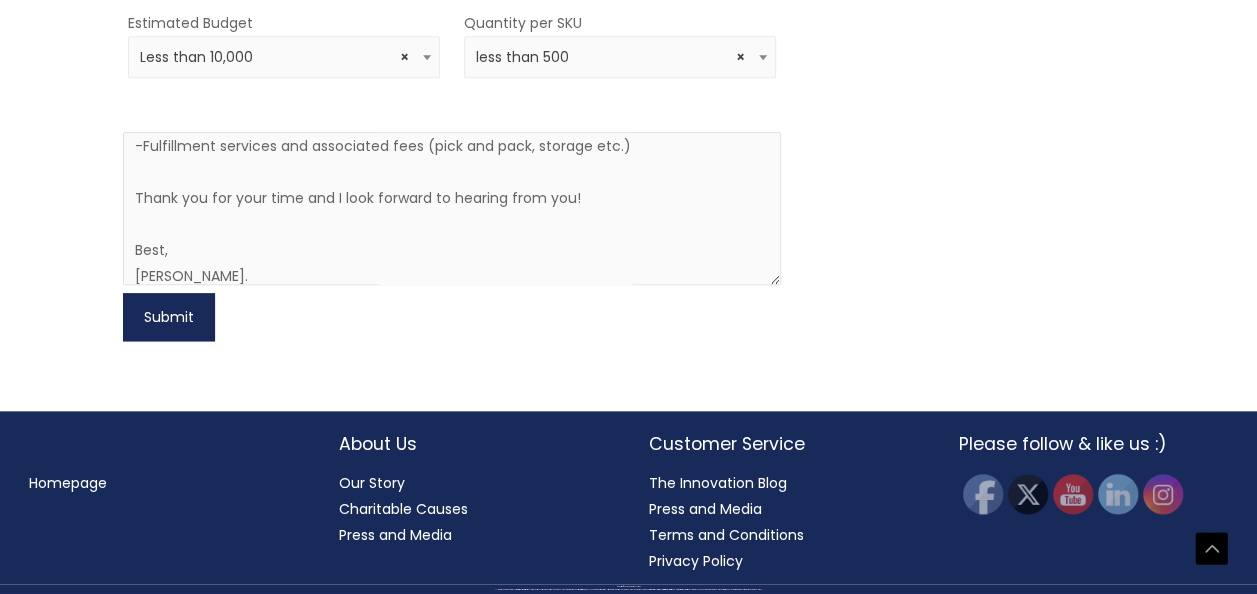 click on "Submit" at bounding box center (169, 317) 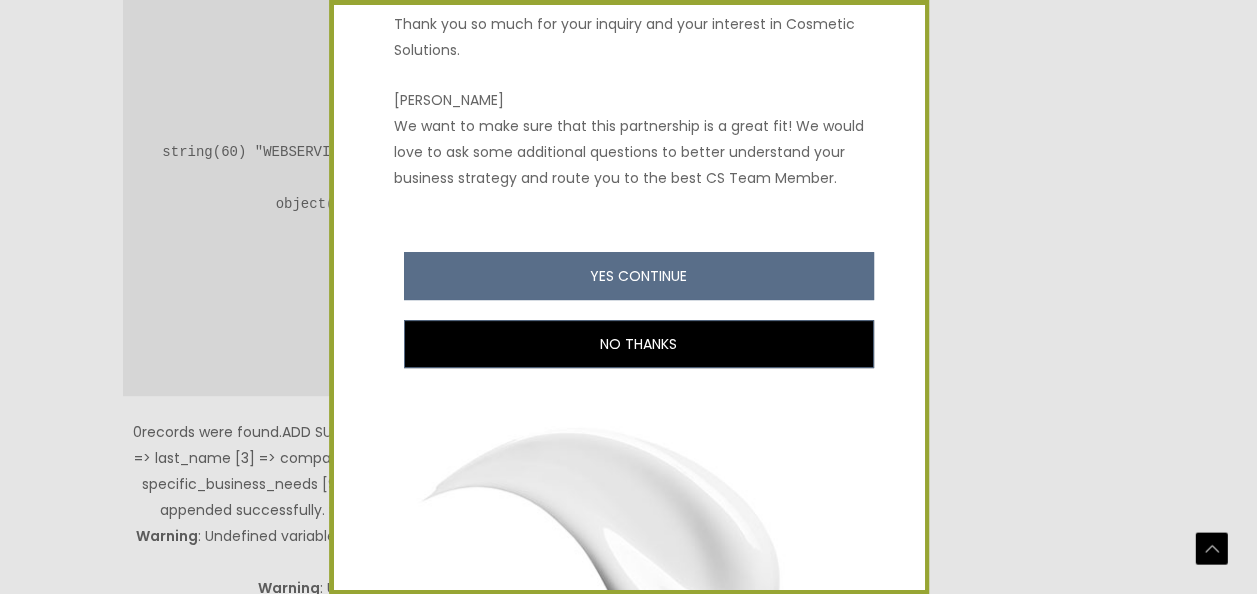scroll, scrollTop: 211, scrollLeft: 0, axis: vertical 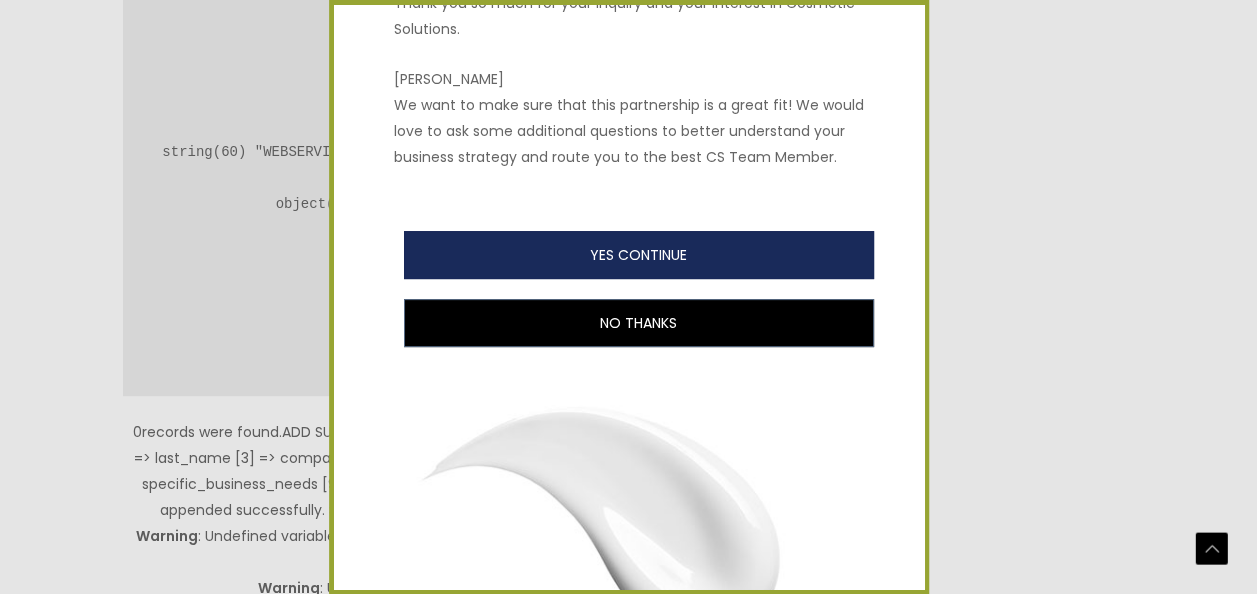 click on "YES CONTINUE" at bounding box center [639, 255] 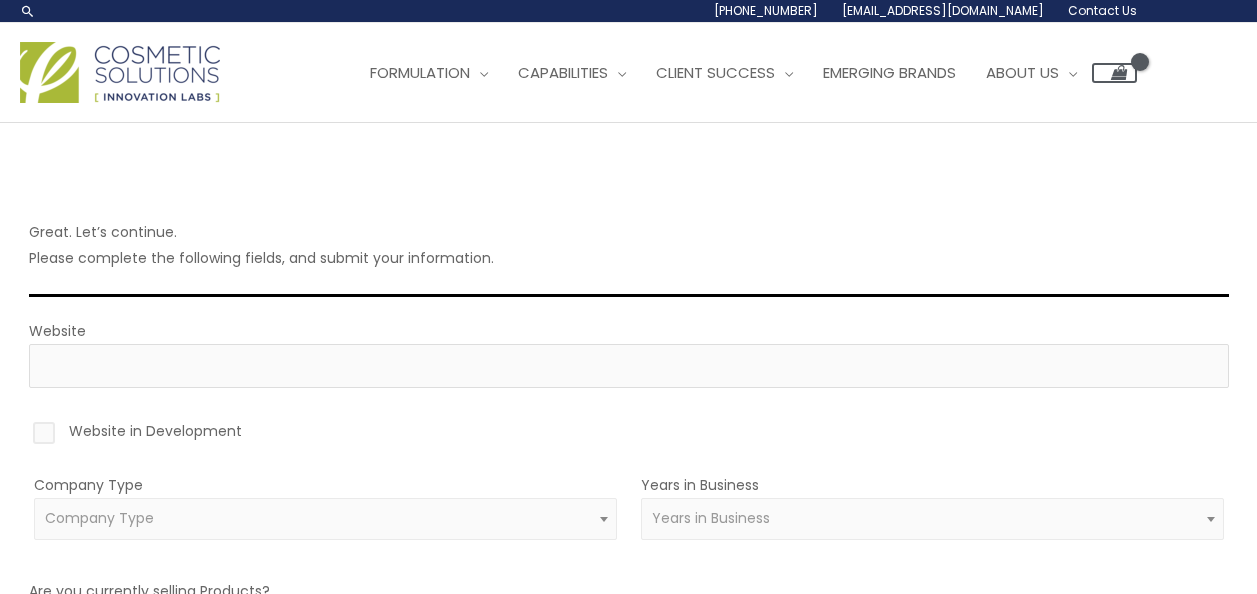 scroll, scrollTop: 0, scrollLeft: 0, axis: both 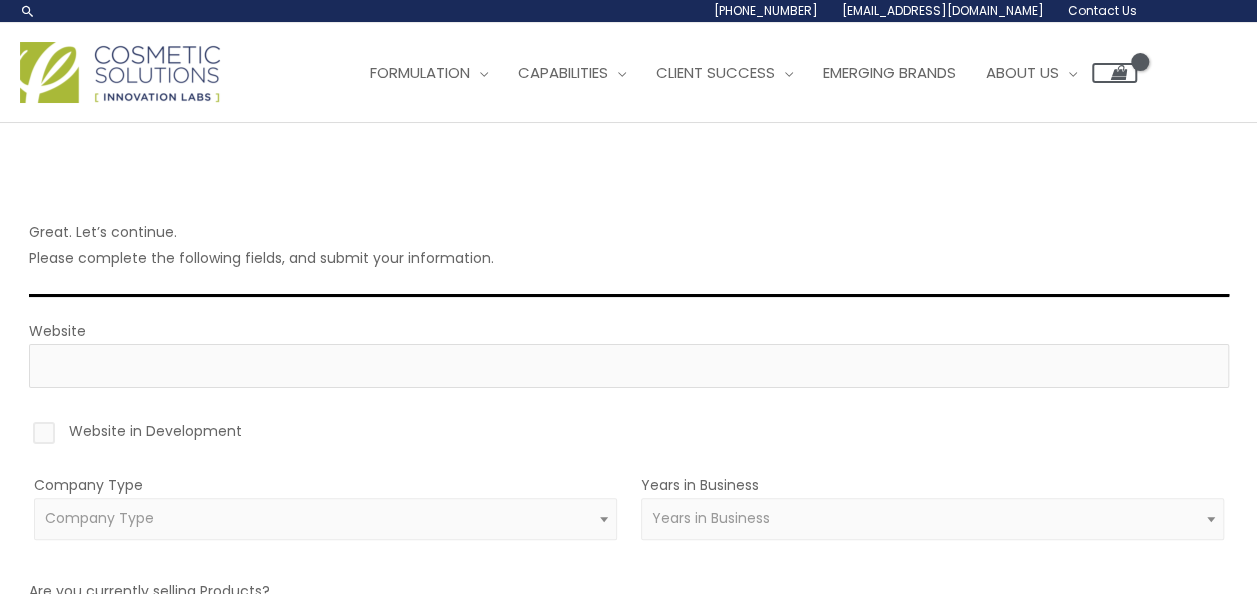 click on "Website in Development" at bounding box center (629, 435) 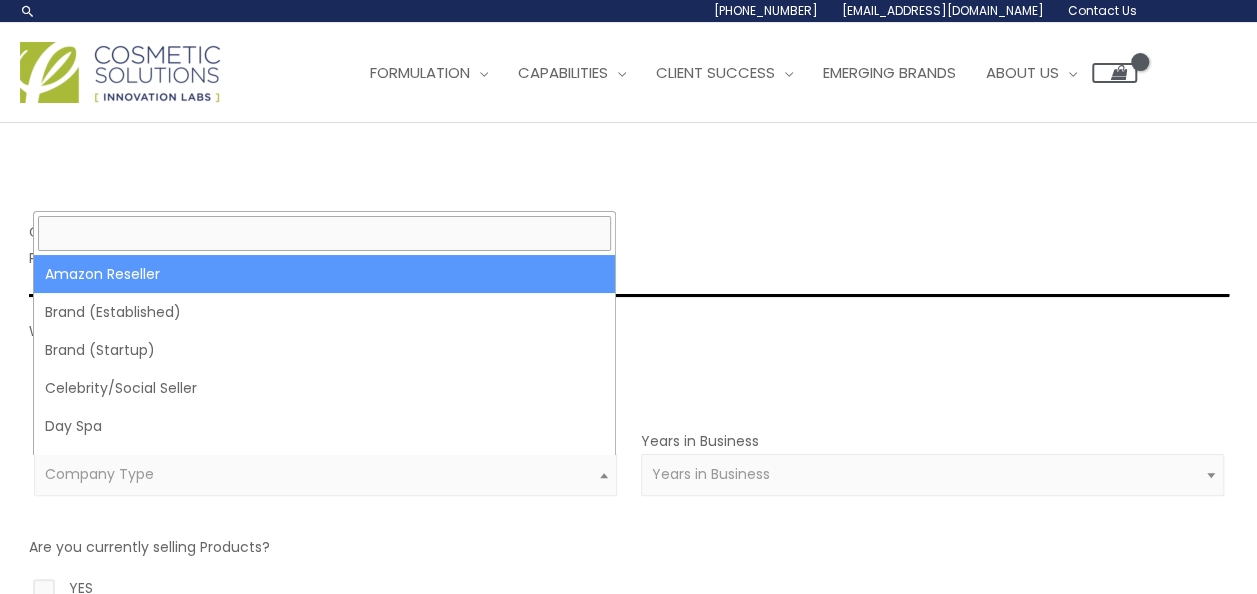 click on "Company Type" at bounding box center (325, 475) 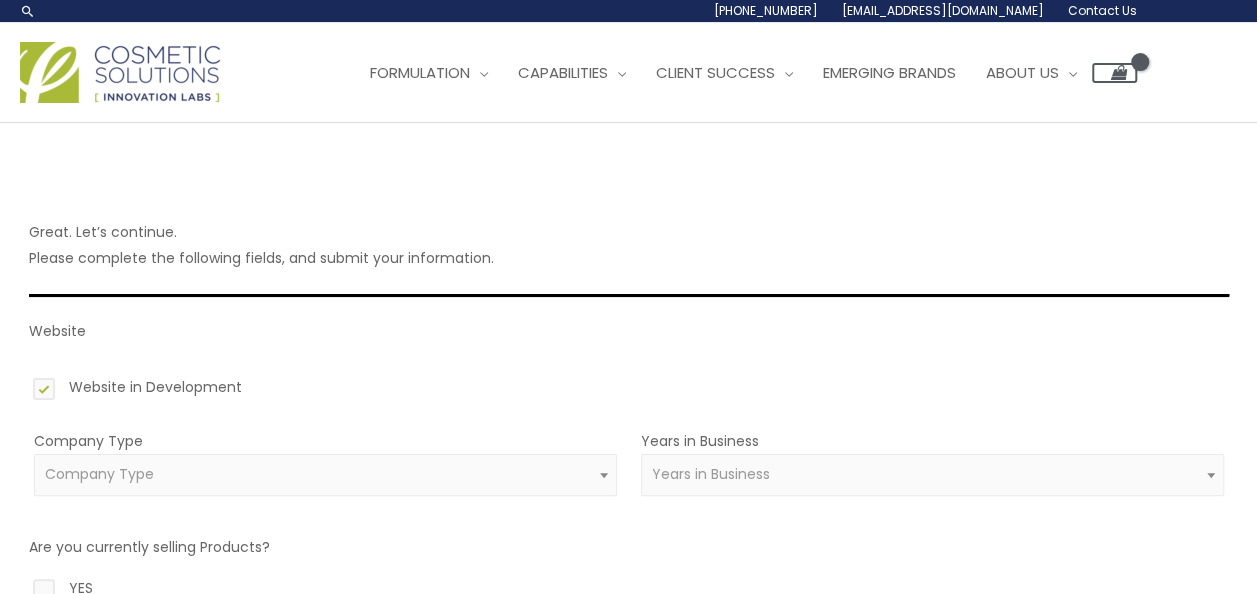 click on "Great. Let’s continue. Please complete the following fields, and submit your information.
Website
Website in Development
Company Type
Amazon Reseller
Brand (Established)
Brand (Startup)
Celebrity/Social Seller
Day Spa
Dermatologist
Destination/Resort Spa
Direct Marketer
Distributor/Wholesaler
Entrepreneur
Esthetician
Medical Professional
Medical Spa
Online Seller
Other
Plastic Surgeon
Retailer (Mass)
Retailer (Specialty)
Company Type
Years in Business
New Business
1-5 Years
5-10 Years
10-20 Years
20 Years+
Years in Business
Are you currently selling Products?
YES
NO
How are you selling Products?  (Check all that apply)
Amazon
Direct Marketing
Distributors
Medical Office
MLM" at bounding box center [629, 788] 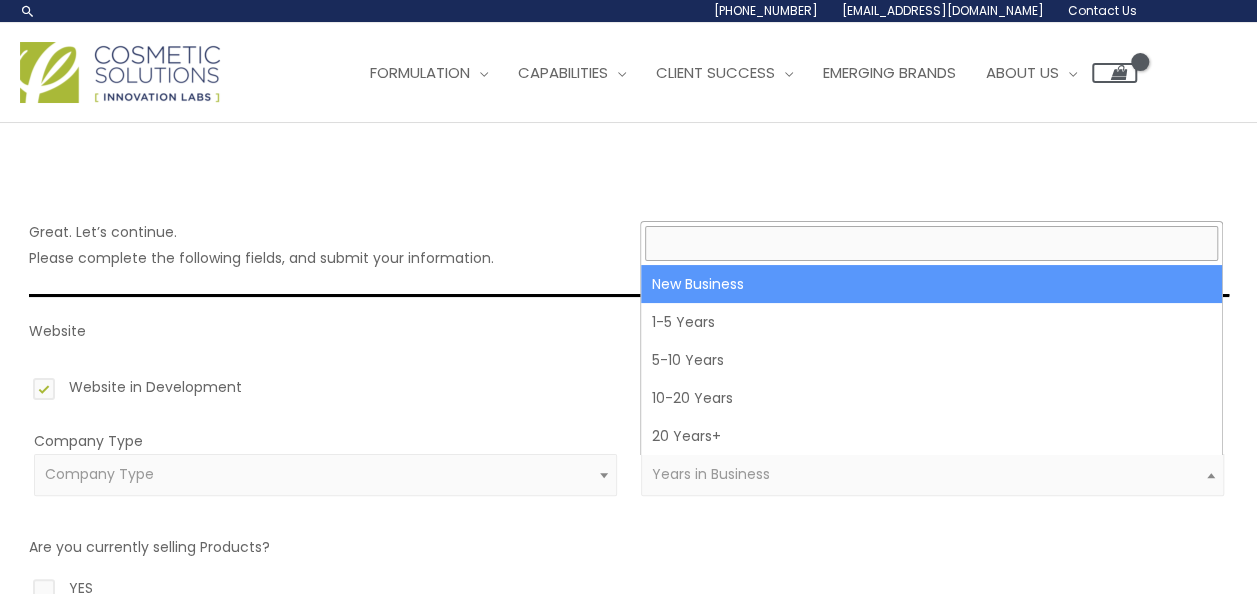 click on "Years in Business" at bounding box center (711, 474) 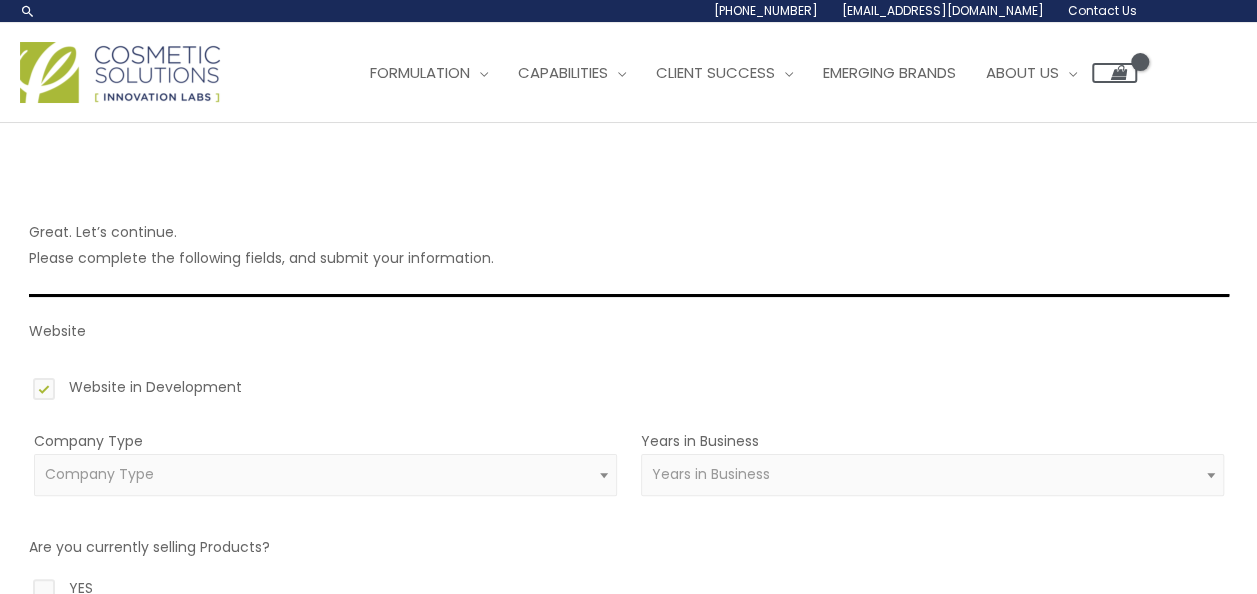 click on "Great. Let’s continue. Please complete the following fields, and submit your information.
Website
Website in Development
Company Type
Amazon Reseller
Brand (Established)
Brand (Startup)
Celebrity/Social Seller
Day Spa
Dermatologist
Destination/Resort Spa
Direct Marketer
Distributor/Wholesaler
Entrepreneur
Esthetician
Medical Professional
Medical Spa
Online Seller
Other
Plastic Surgeon
Retailer (Mass)
Retailer (Specialty)
Company Type
Years in Business
New Business
1-5 Years
5-10 Years
10-20 Years
20 Years+
Years in Business
Are you currently selling Products?
YES
NO
How are you selling Products?  (Check all that apply)
Amazon
Direct Marketing
Distributors" at bounding box center (629, 788) 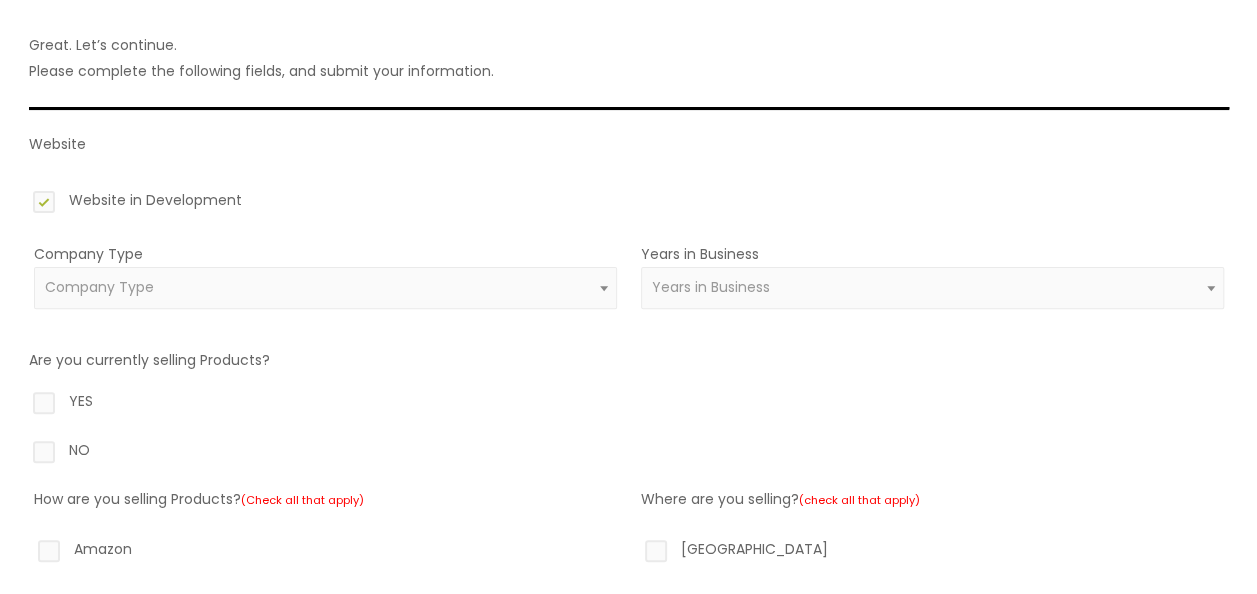 scroll, scrollTop: 316, scrollLeft: 0, axis: vertical 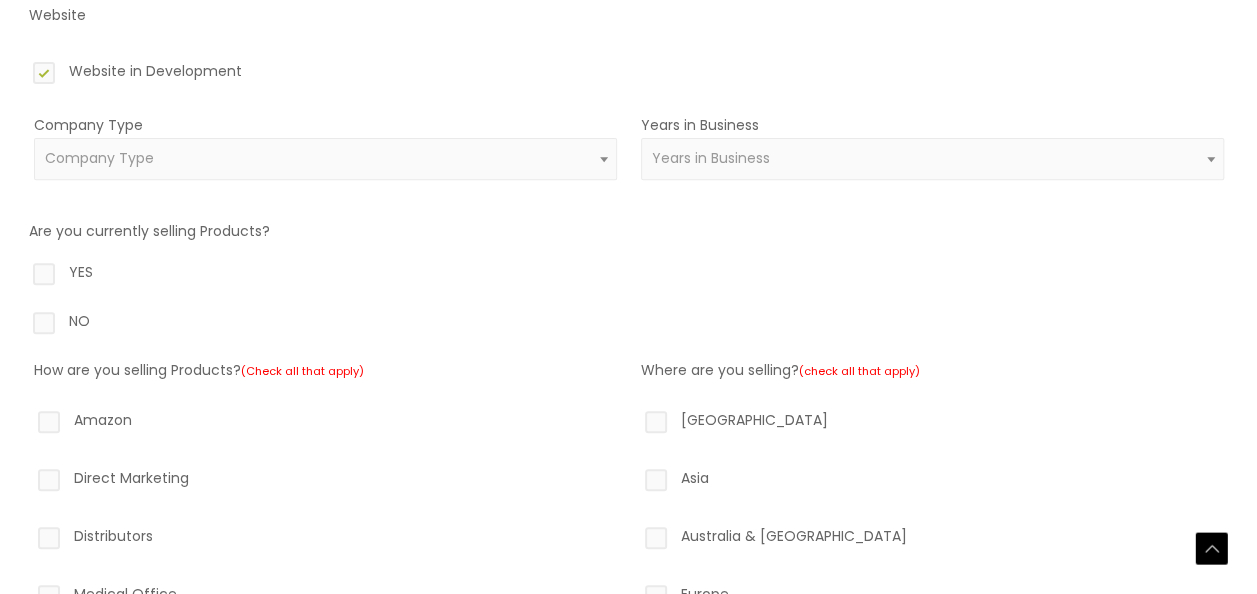 click on "NO" at bounding box center (629, 325) 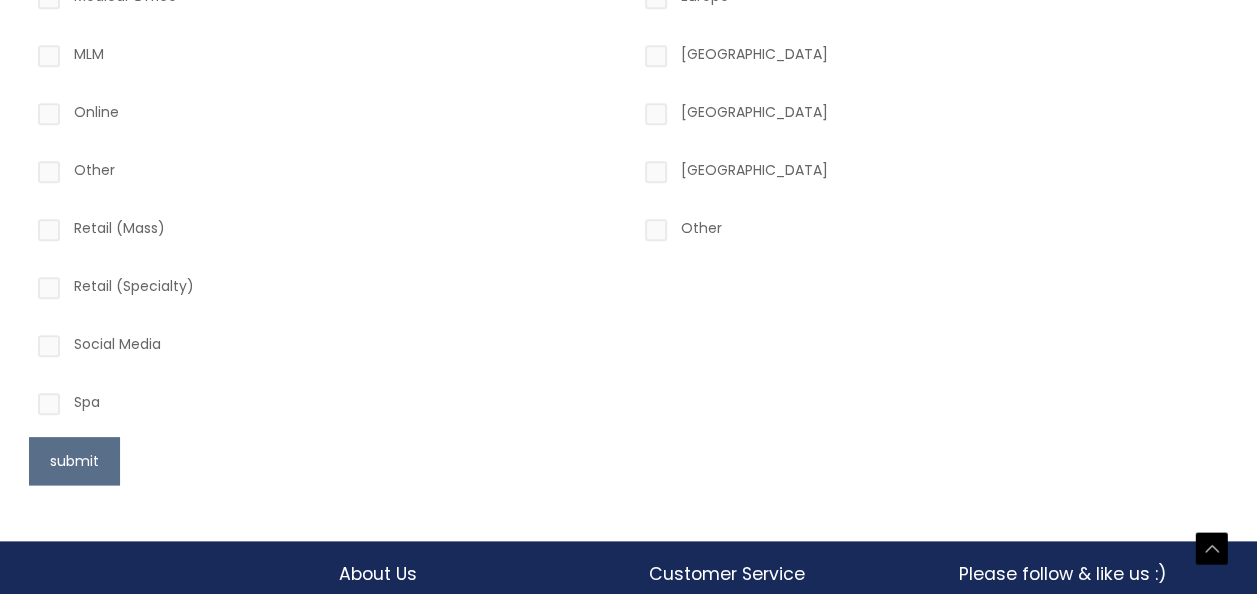 scroll, scrollTop: 960, scrollLeft: 0, axis: vertical 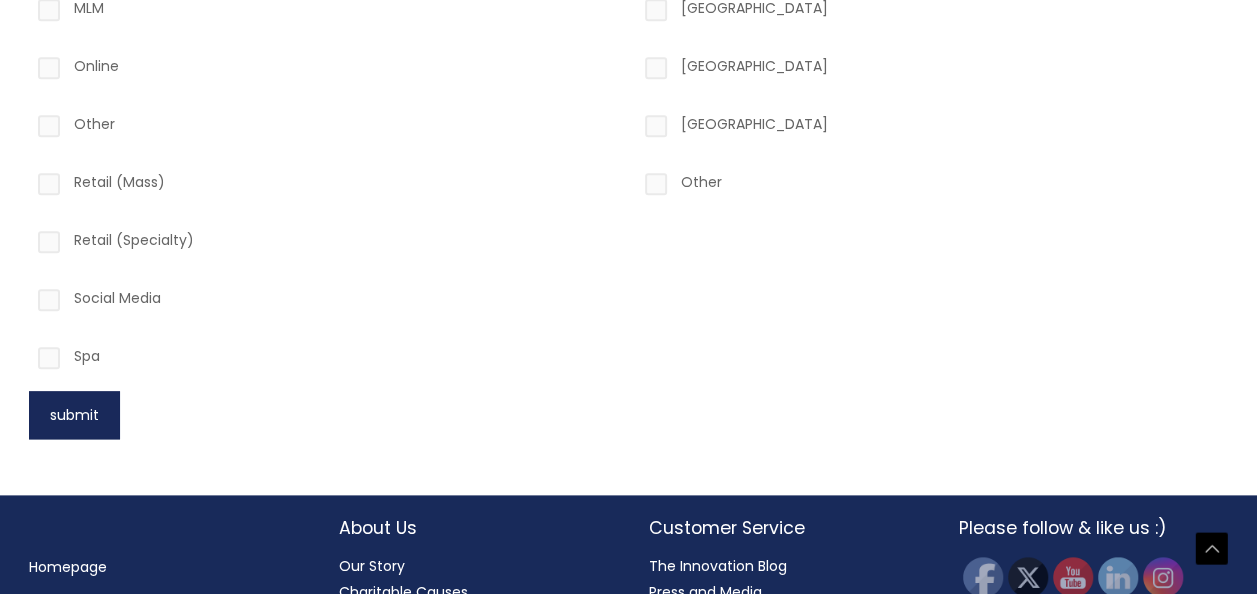 click on "submit" at bounding box center [74, 415] 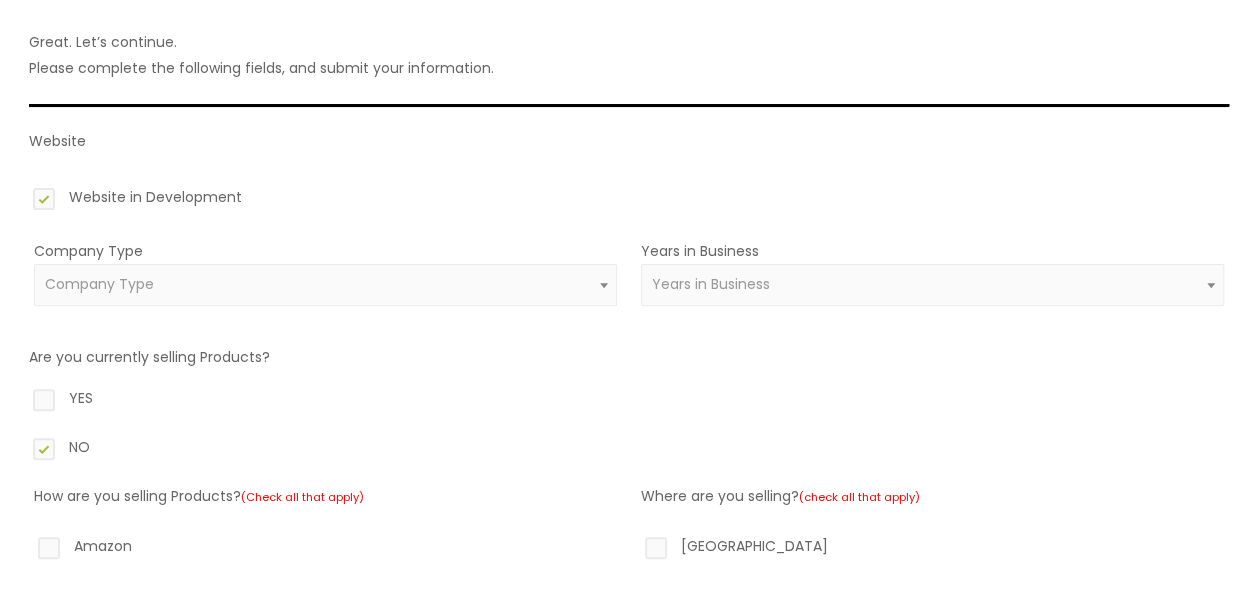 scroll, scrollTop: 176, scrollLeft: 0, axis: vertical 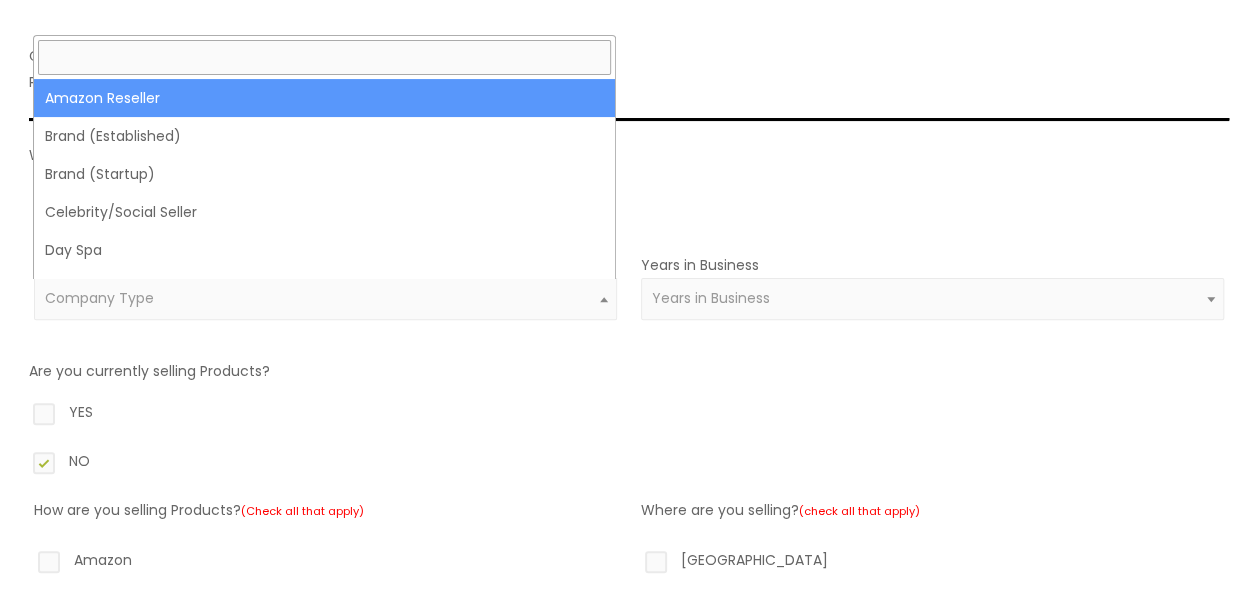 click on "Company Type" at bounding box center (325, 299) 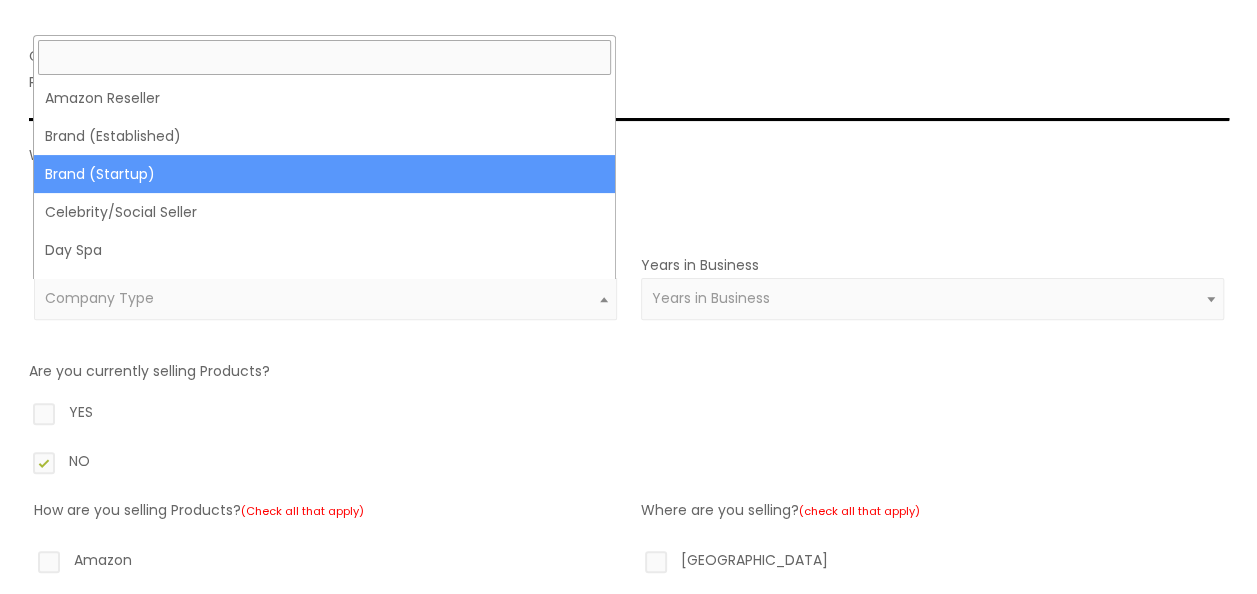 select on "39" 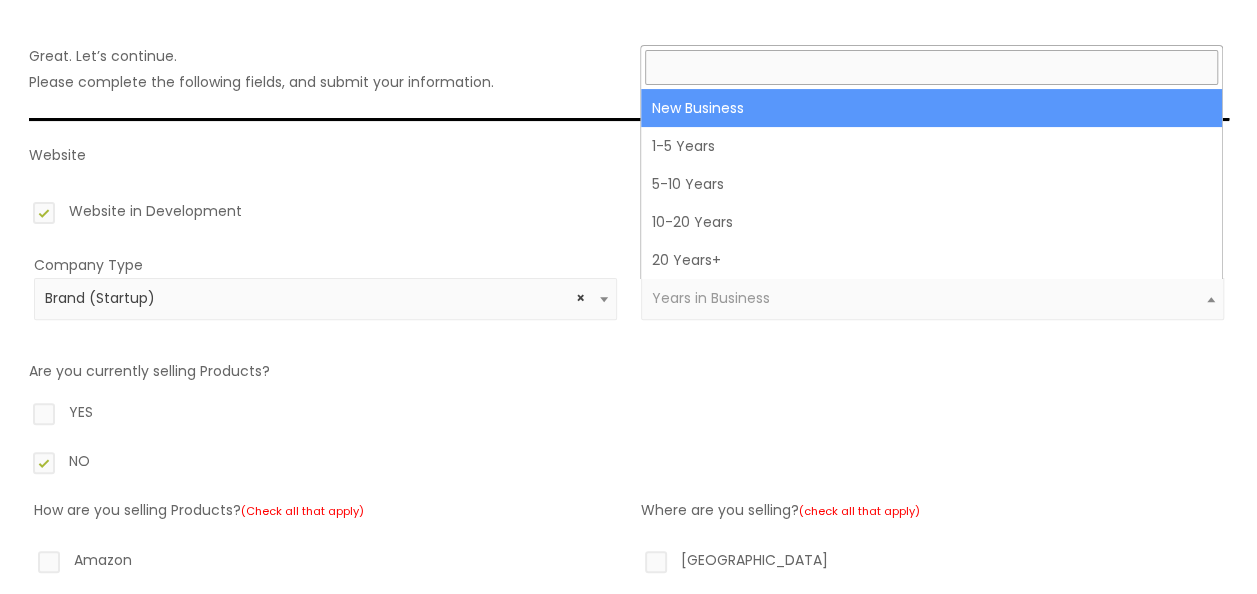 click on "Years in Business" at bounding box center (932, 299) 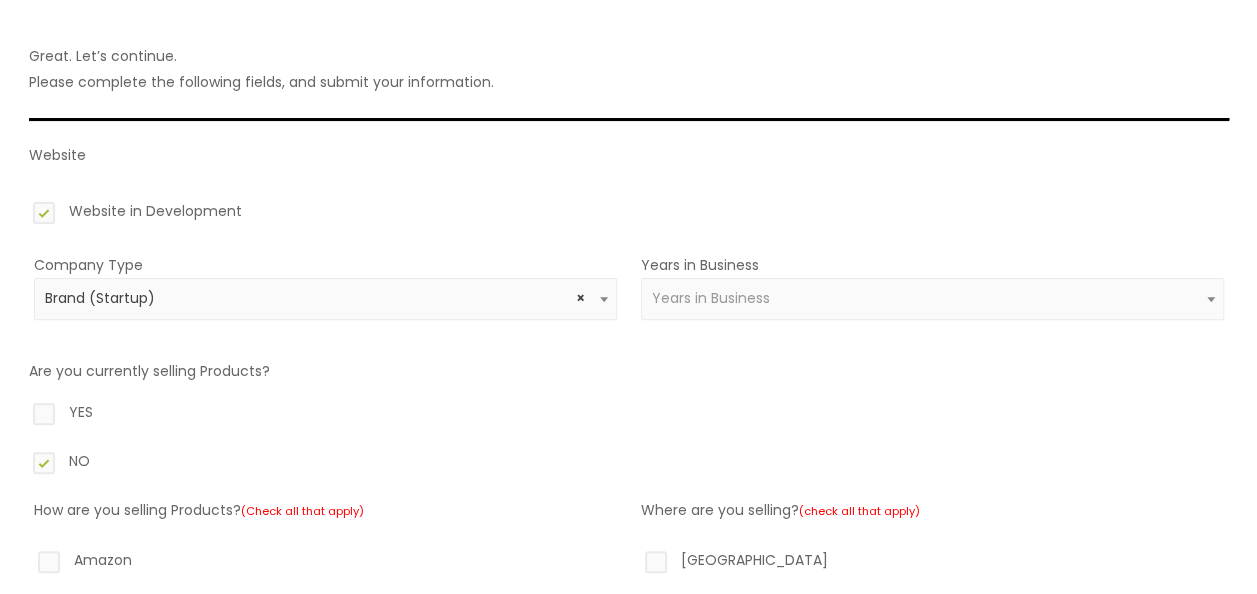 click on "YES" at bounding box center (629, 416) 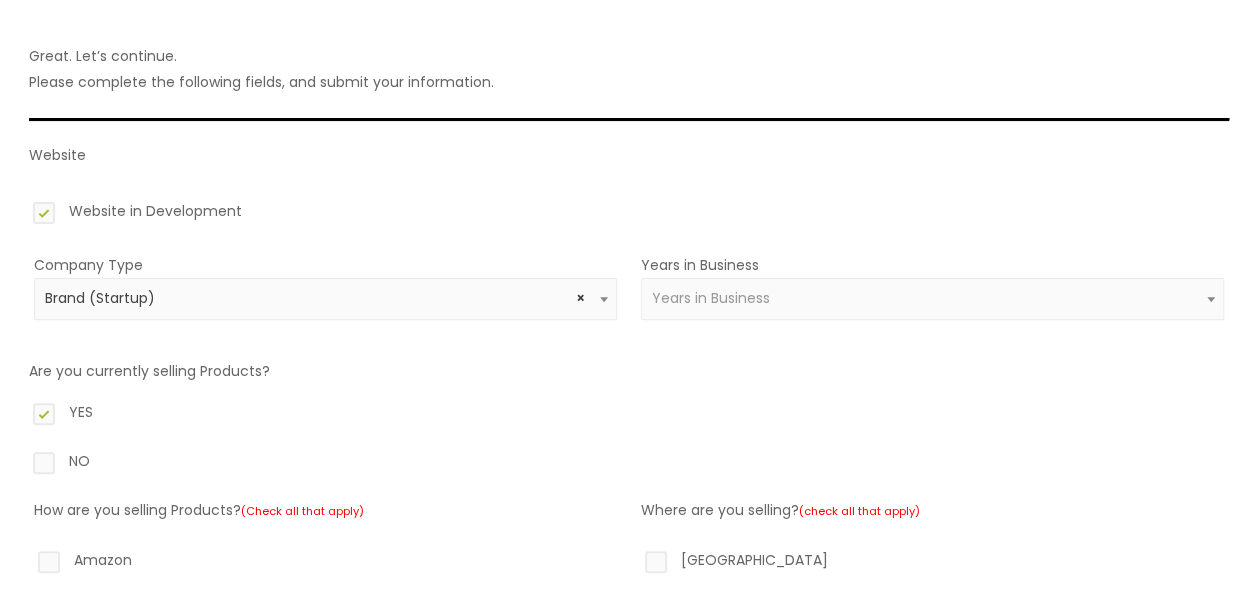 click on "Years in Business
New Business
1-5 Years
5-10 Years
10-20 Years
20 Years+
Years in Business" at bounding box center (932, 298) 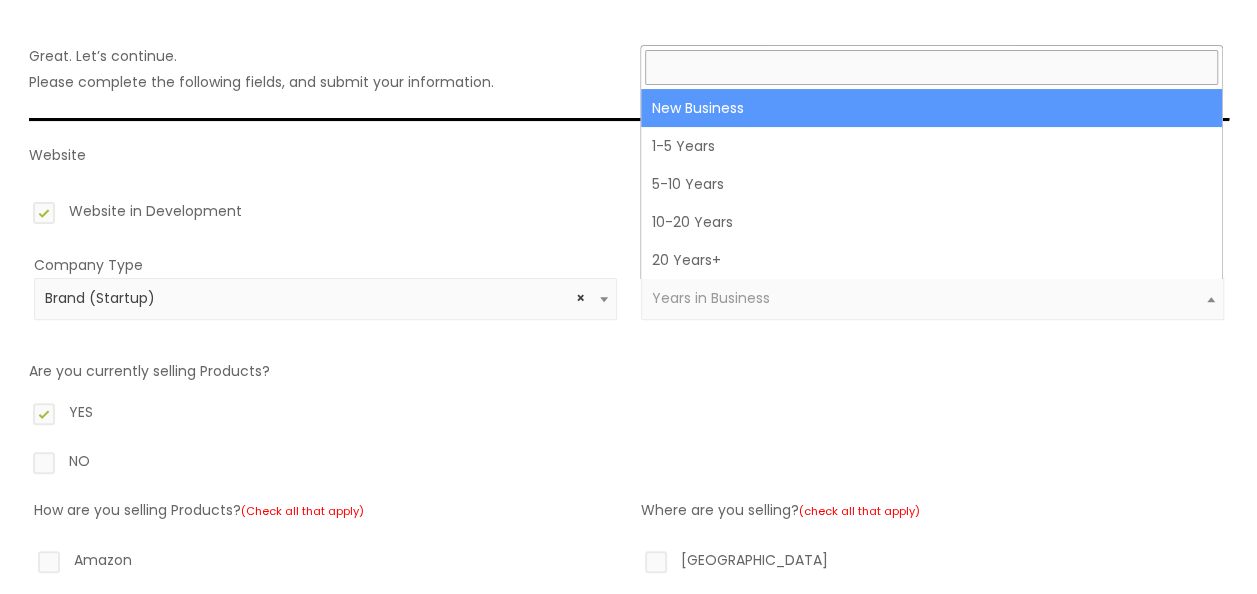 click on "Years in Business" at bounding box center [711, 298] 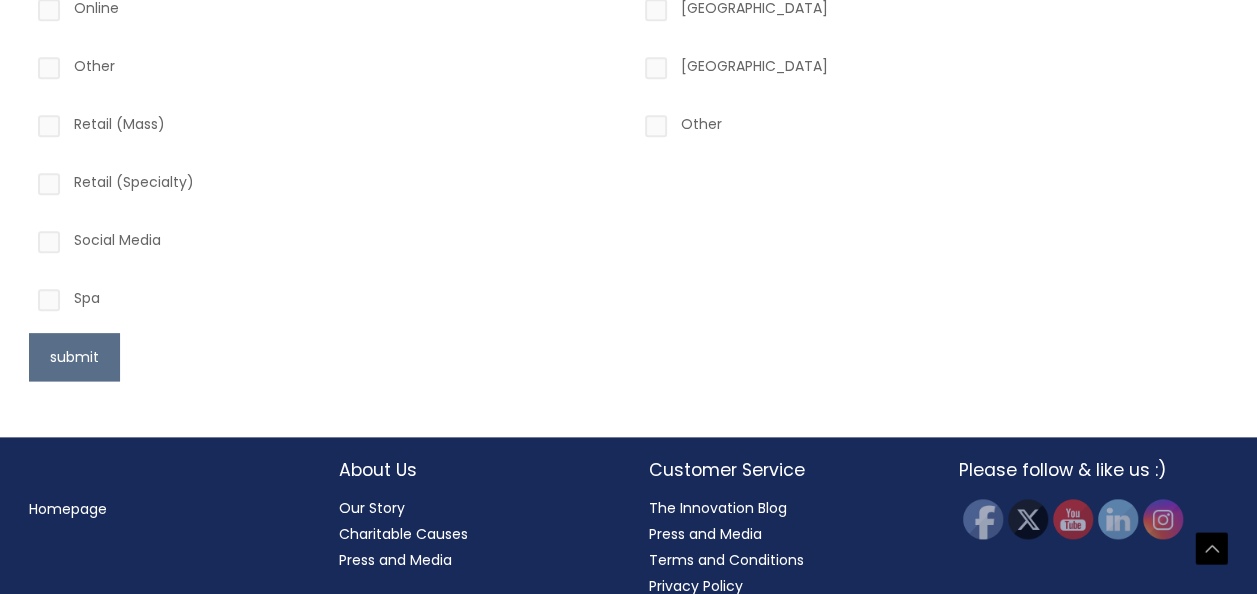 scroll, scrollTop: 988, scrollLeft: 0, axis: vertical 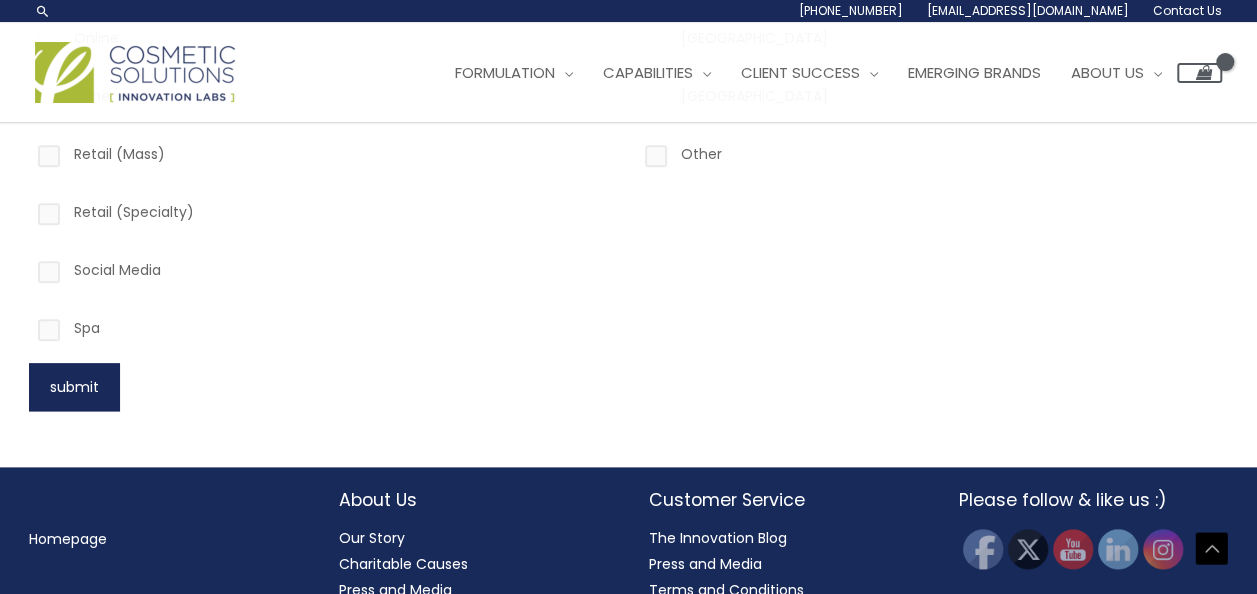 click on "submit" at bounding box center (74, 387) 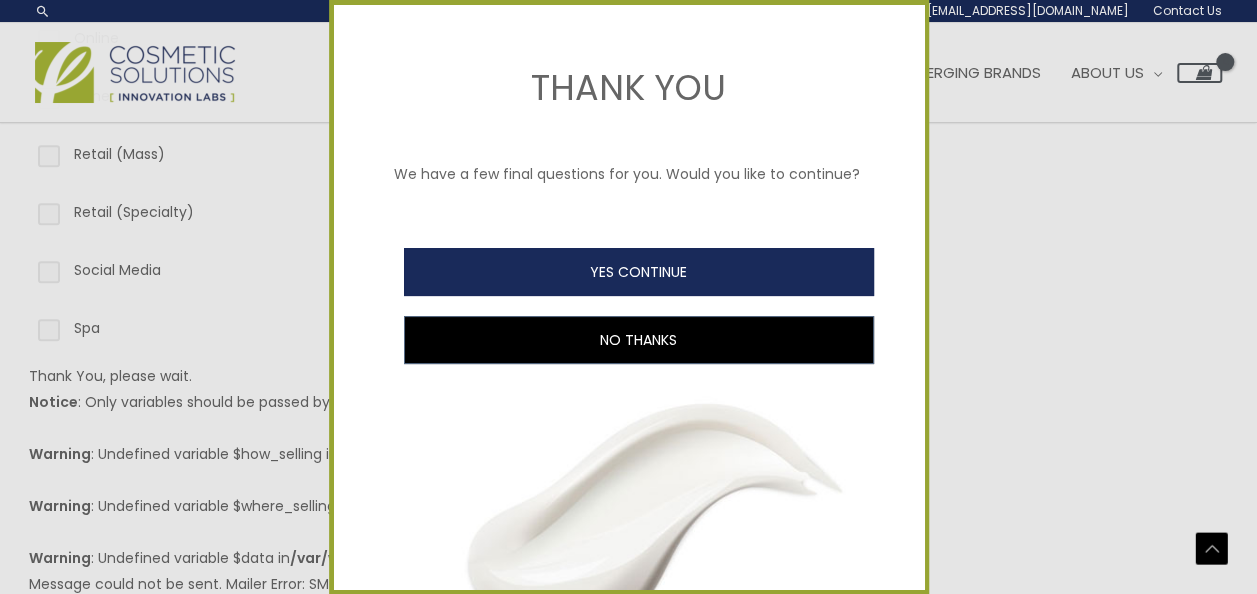 click on "YES CONTINUE" at bounding box center (639, 272) 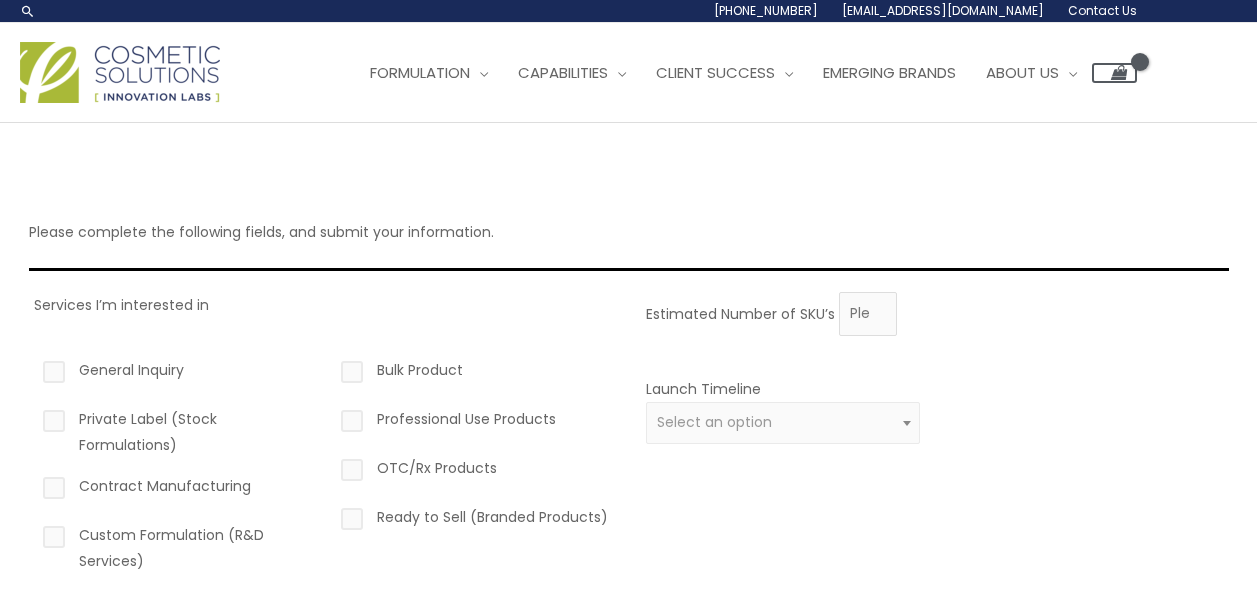 scroll, scrollTop: 0, scrollLeft: 0, axis: both 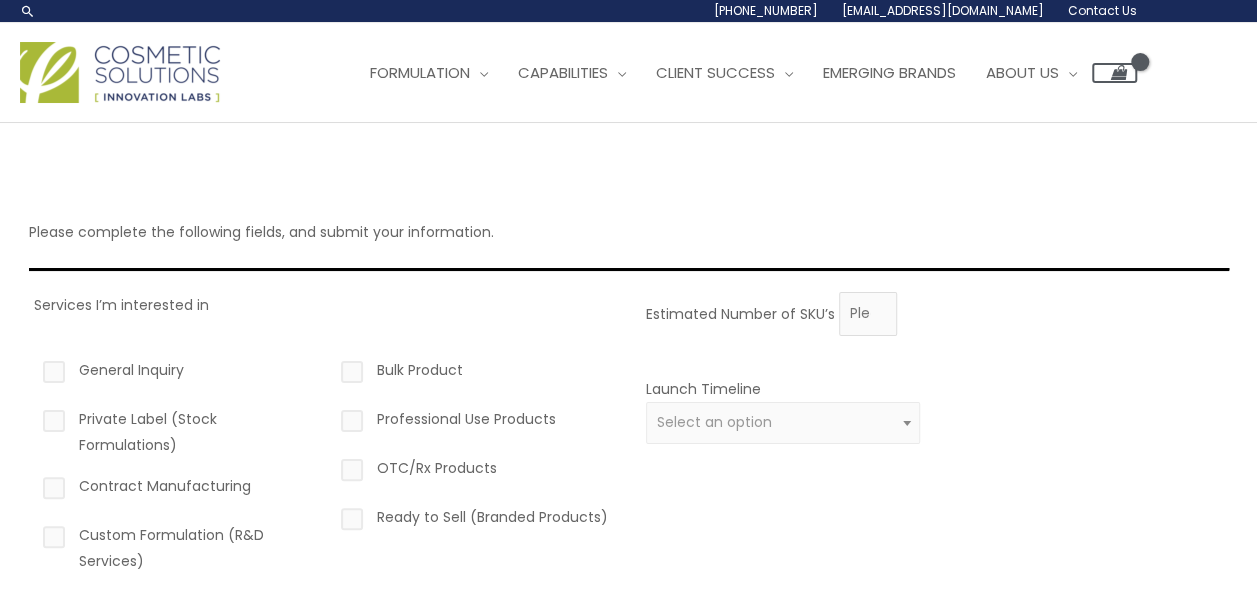 click on "Custom Formulation (R&D Services)" at bounding box center (176, 548) 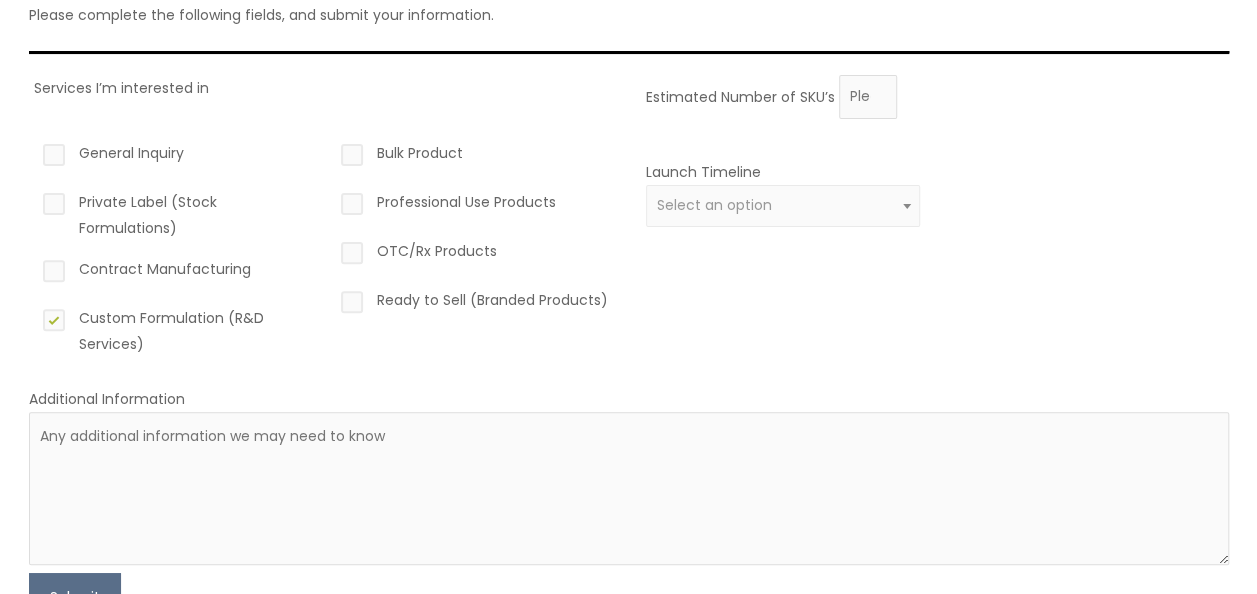 scroll, scrollTop: 231, scrollLeft: 0, axis: vertical 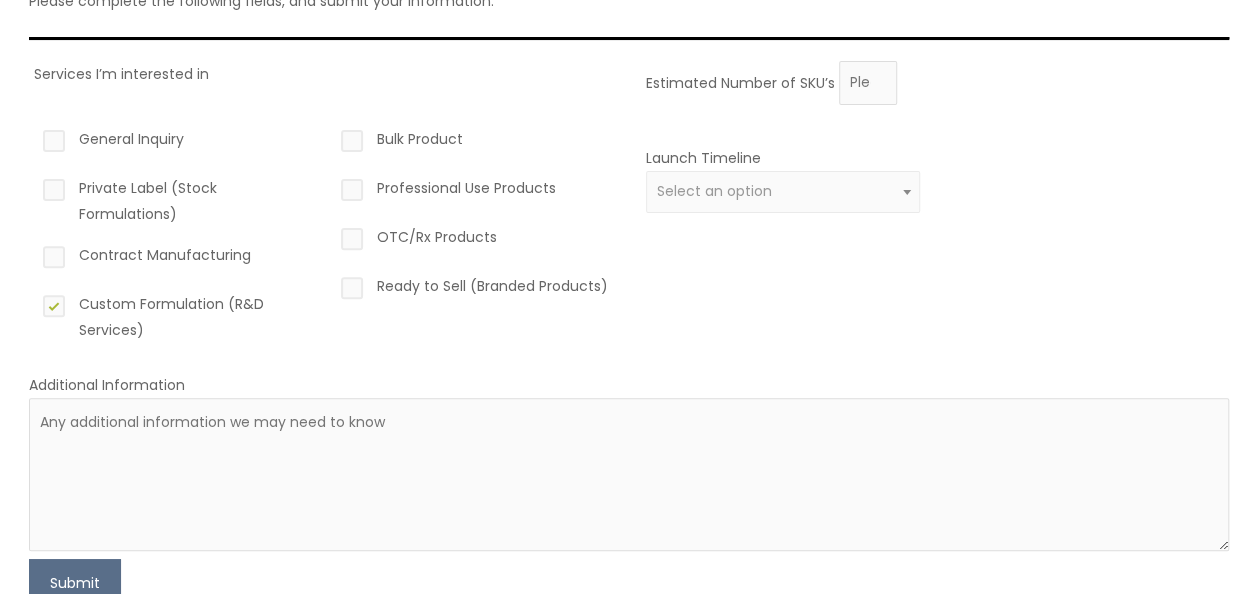click on "Contract Manufacturing" at bounding box center [176, 259] 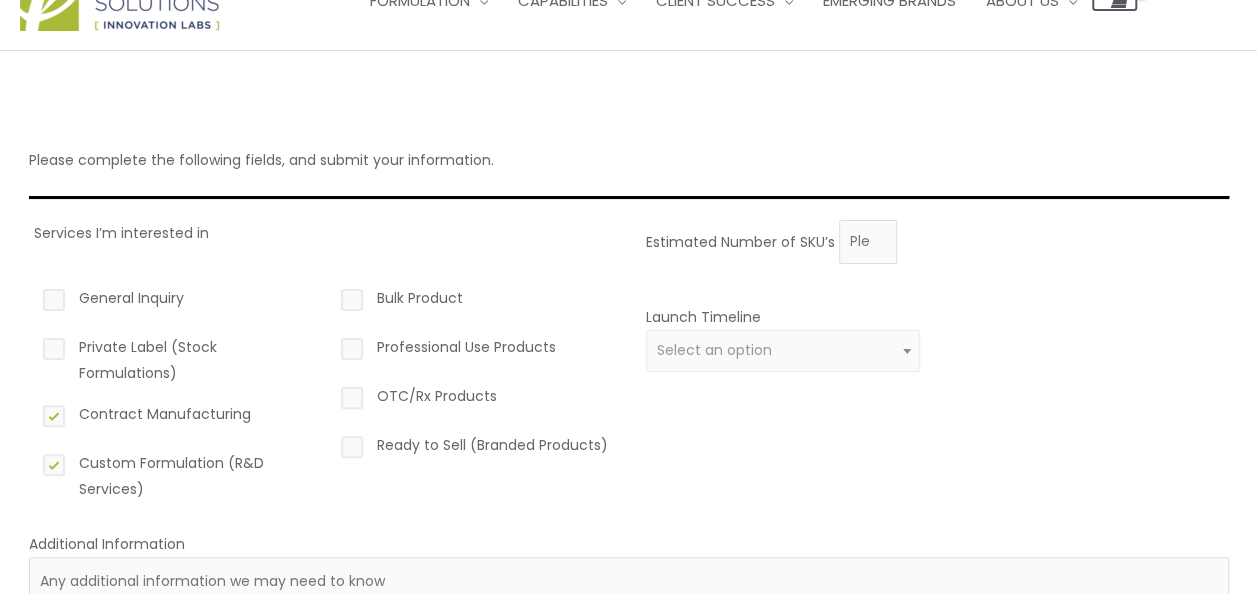 scroll, scrollTop: 84, scrollLeft: 0, axis: vertical 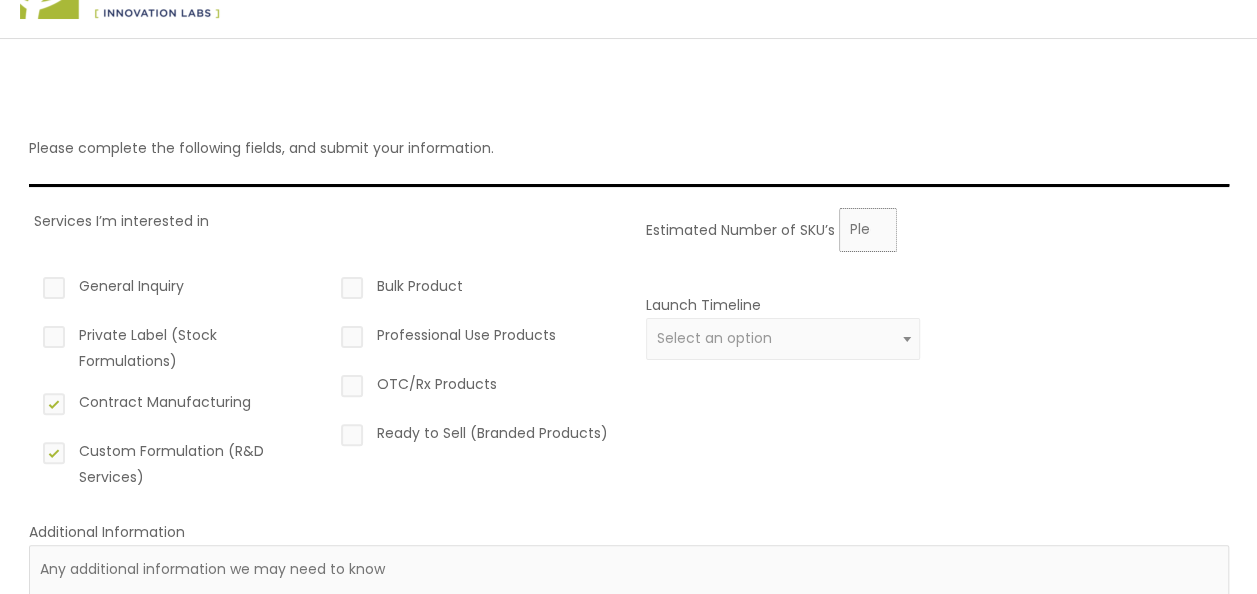 click on "Estimated Number of SKU’s" at bounding box center [868, 230] 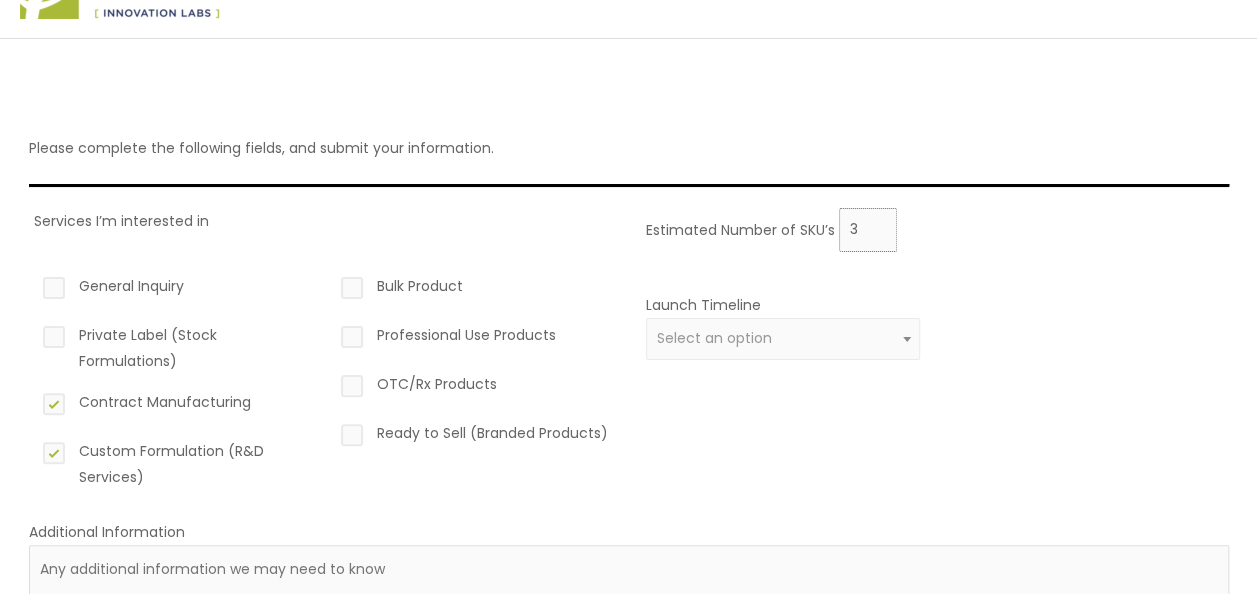 type on "3" 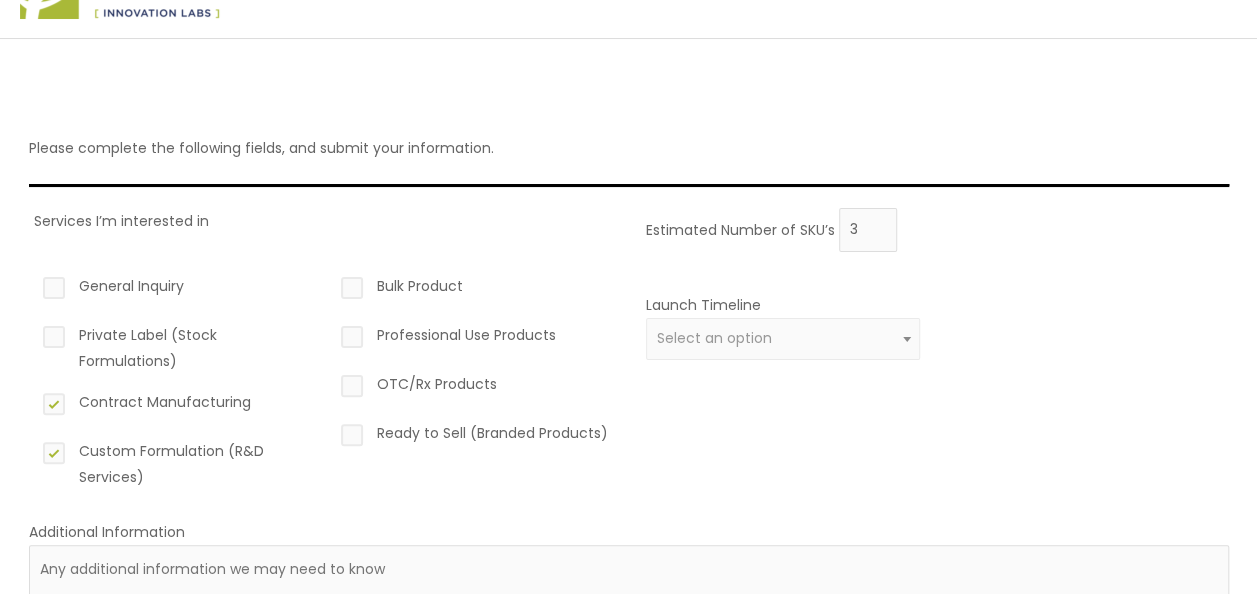 click on "Estimated Number of SKU’s
3
Launch Timeline
0 – 3 months
4 – 12 months
Greater than 1 year
Select an option" at bounding box center (932, 356) 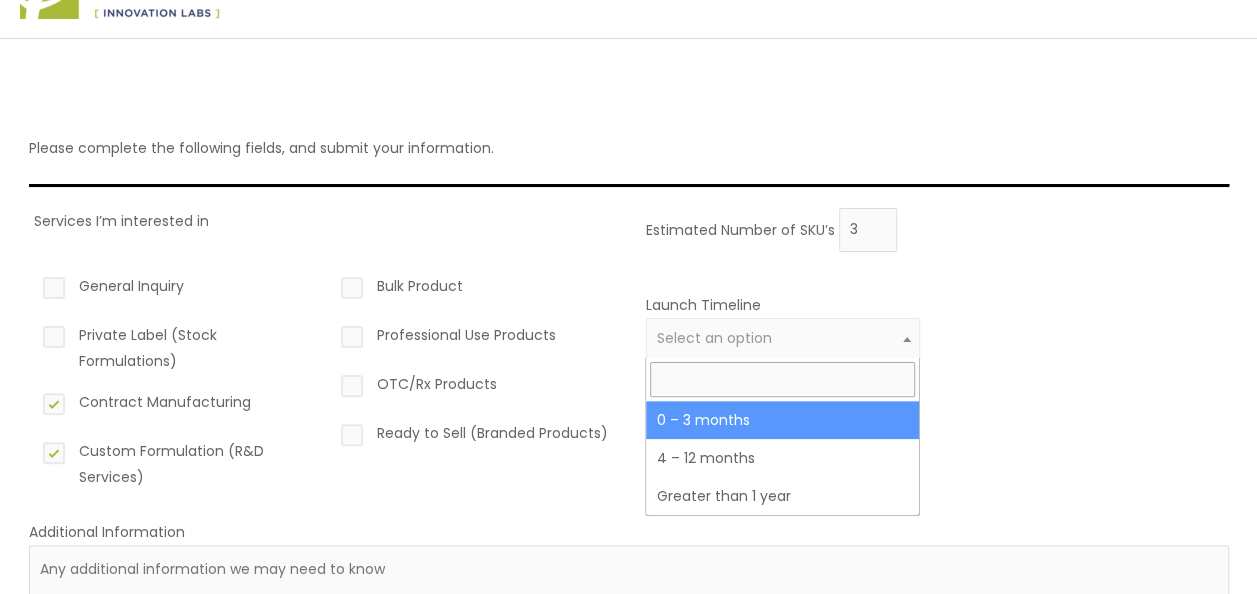 click on "Select an option" at bounding box center [783, 338] 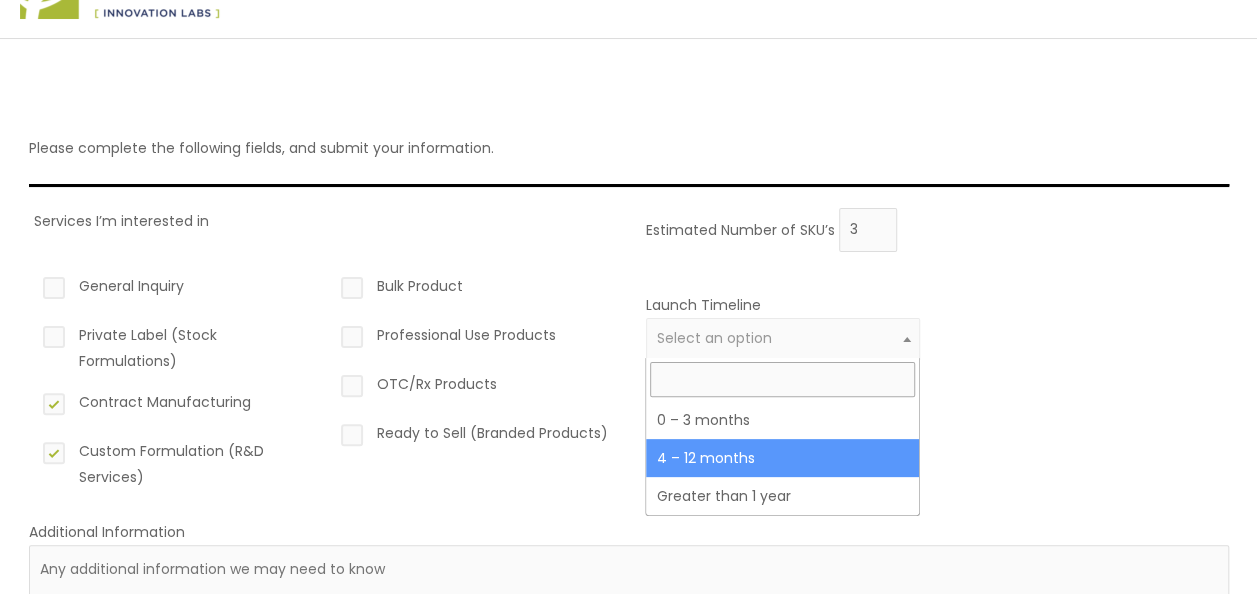 select on "3" 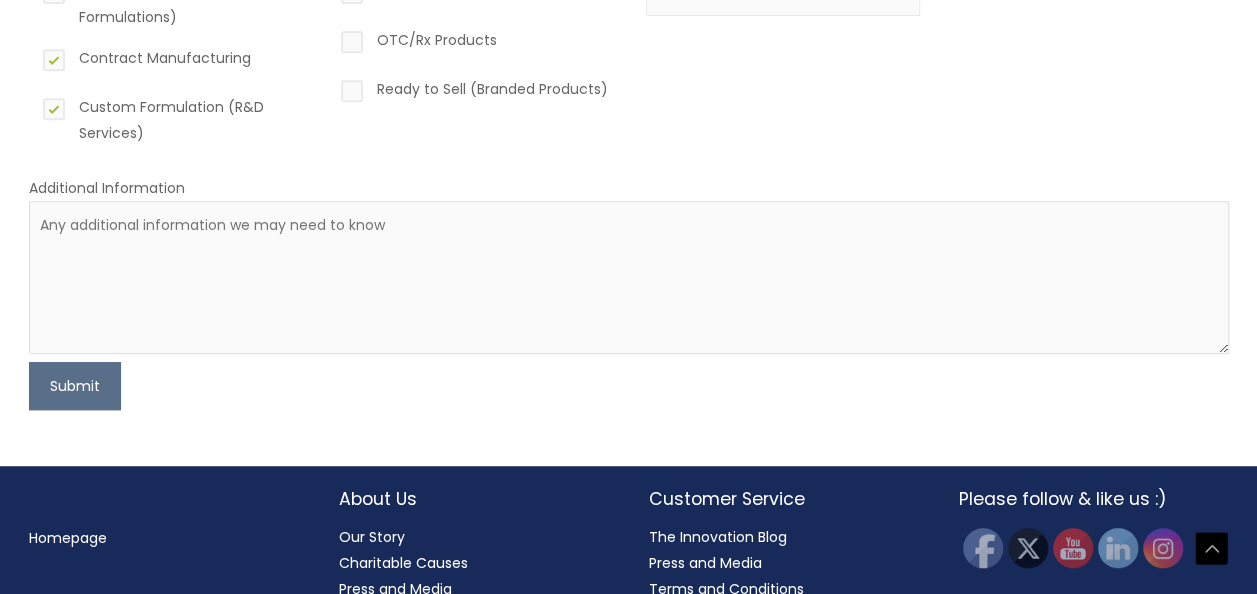 scroll, scrollTop: 479, scrollLeft: 0, axis: vertical 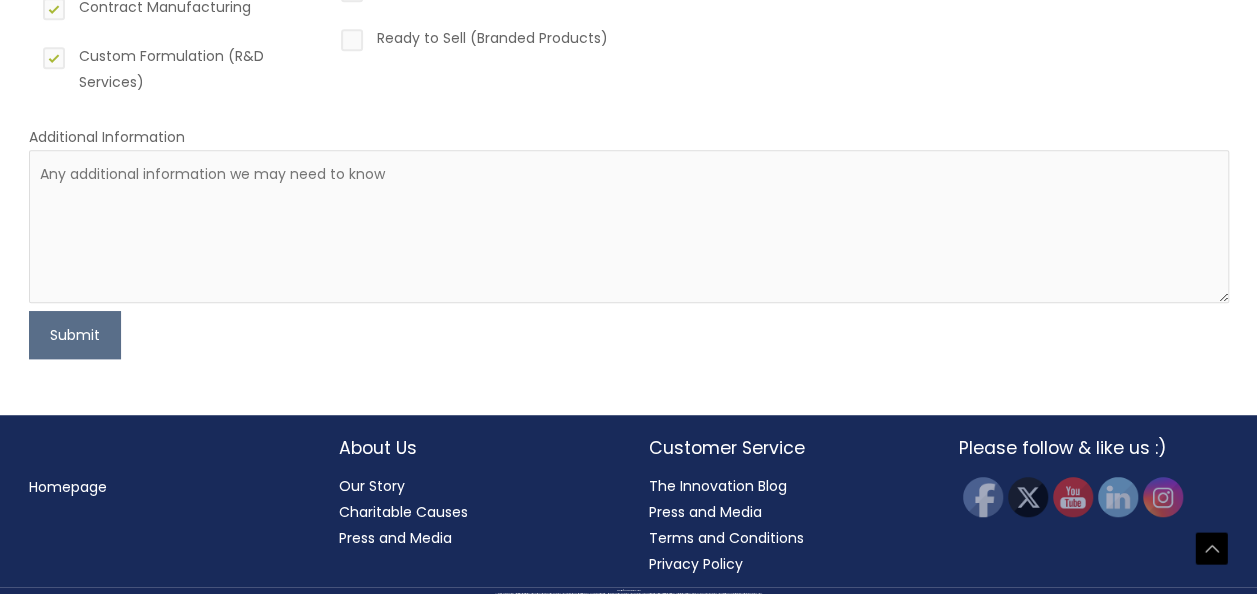 click on "Services I’m interested in
General Inquiry
Private Label (Stock Formulations)
Contract Manufacturing
Custom Formulation (R&D Services)
Bulk Product
Professional Use Products
OTC/Rx Products
Ready to Sell (Branded Products)
Estimated Number of SKU’s
3
Launch Timeline
0 – 3 months
4 – 12 months
Greater than 1 year
× 4 – 12 months
Additional Information
evmenofficial@gmail.com
Submit" at bounding box center [629, 86] 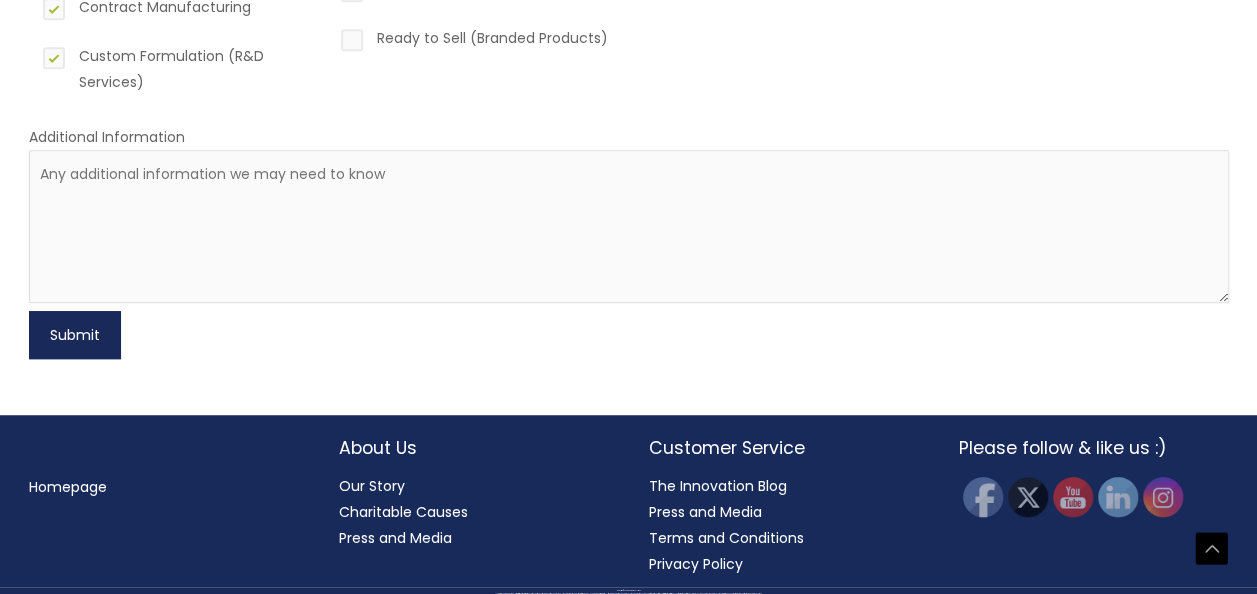 click on "Submit" at bounding box center (75, 335) 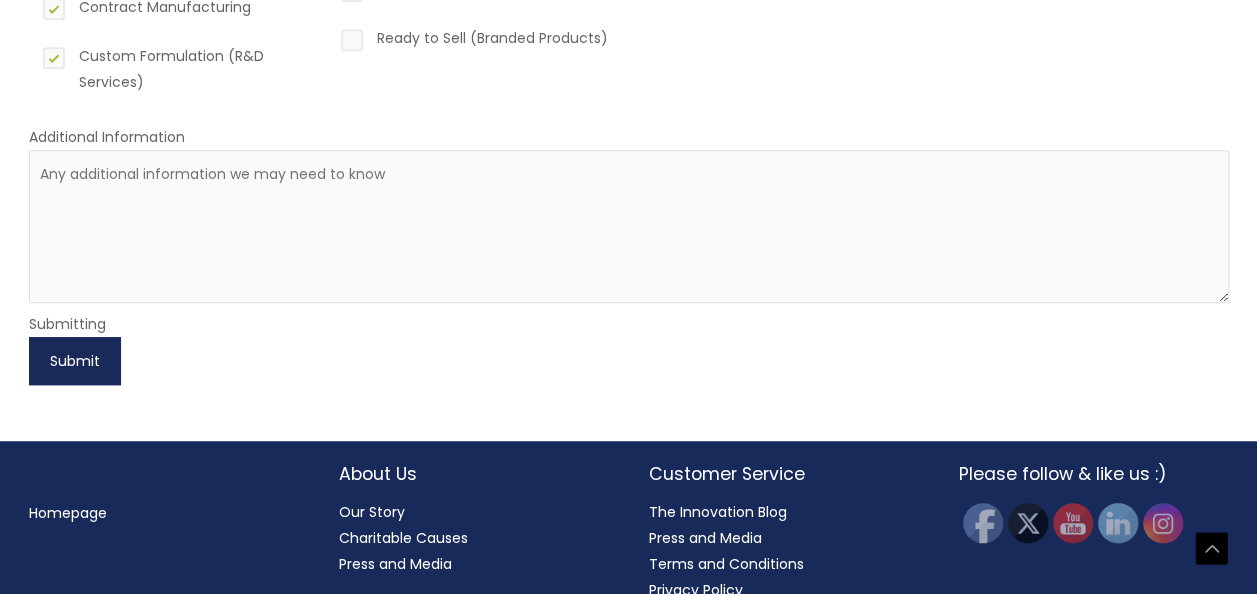 click on "Submit" at bounding box center [75, 361] 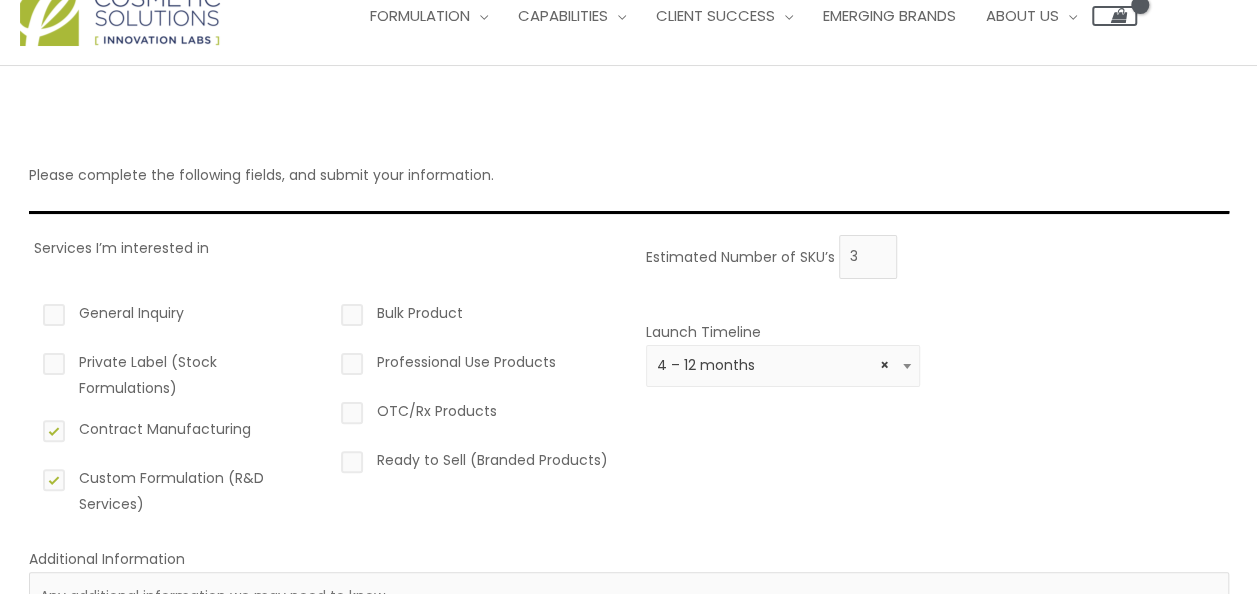 scroll, scrollTop: 0, scrollLeft: 0, axis: both 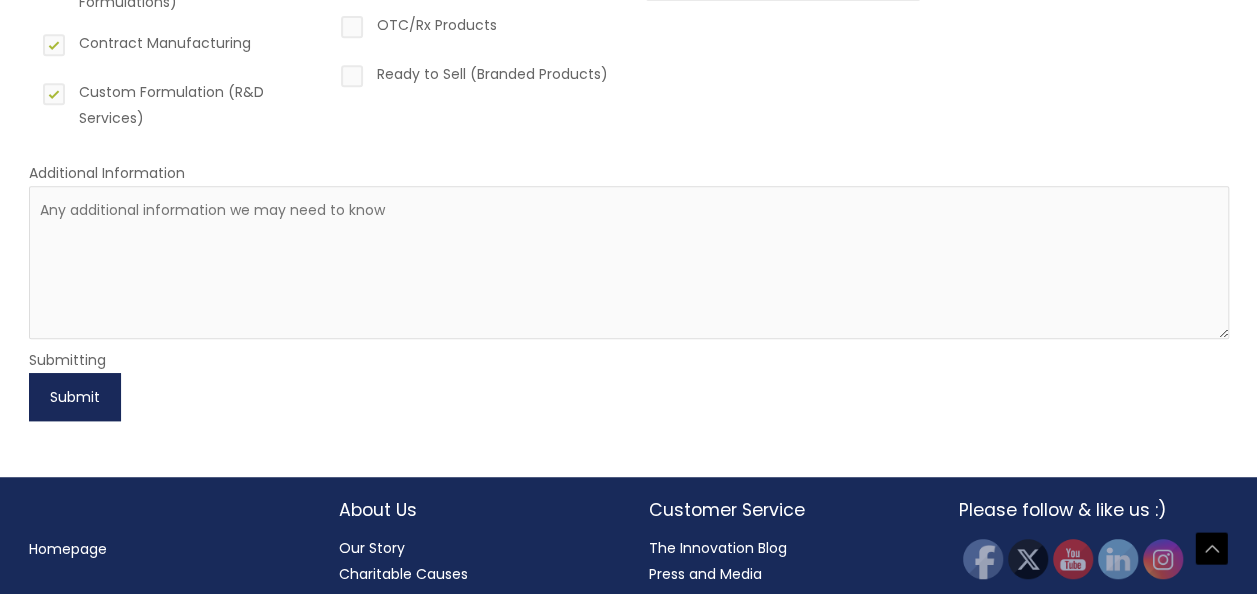 click on "Submit" at bounding box center [75, 397] 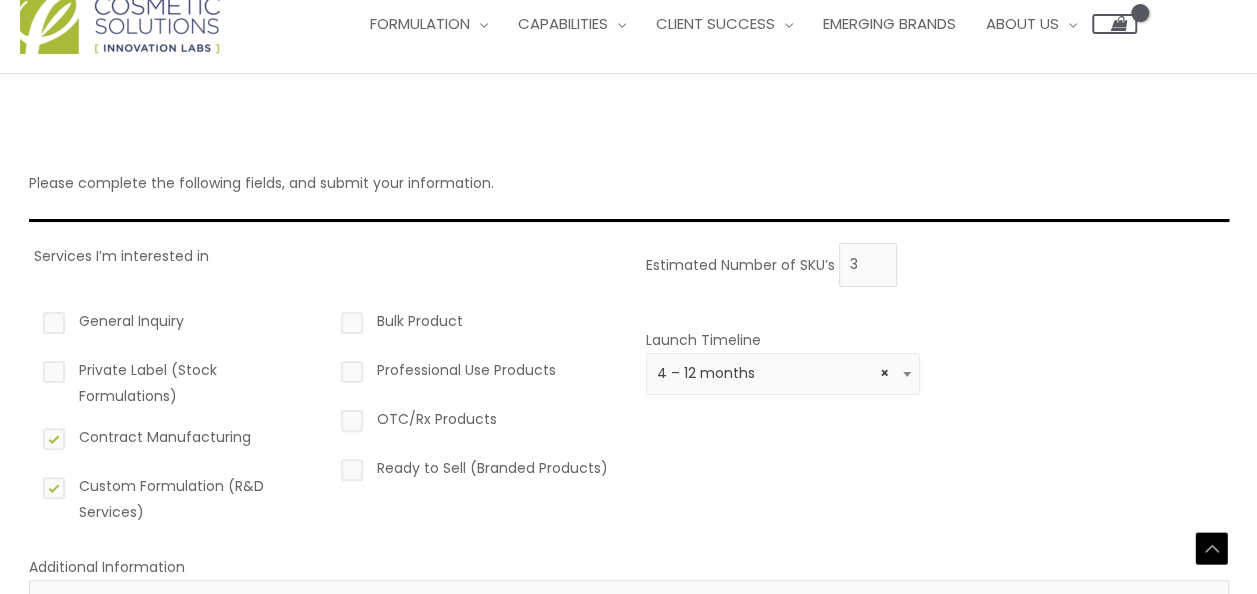 scroll, scrollTop: 507, scrollLeft: 0, axis: vertical 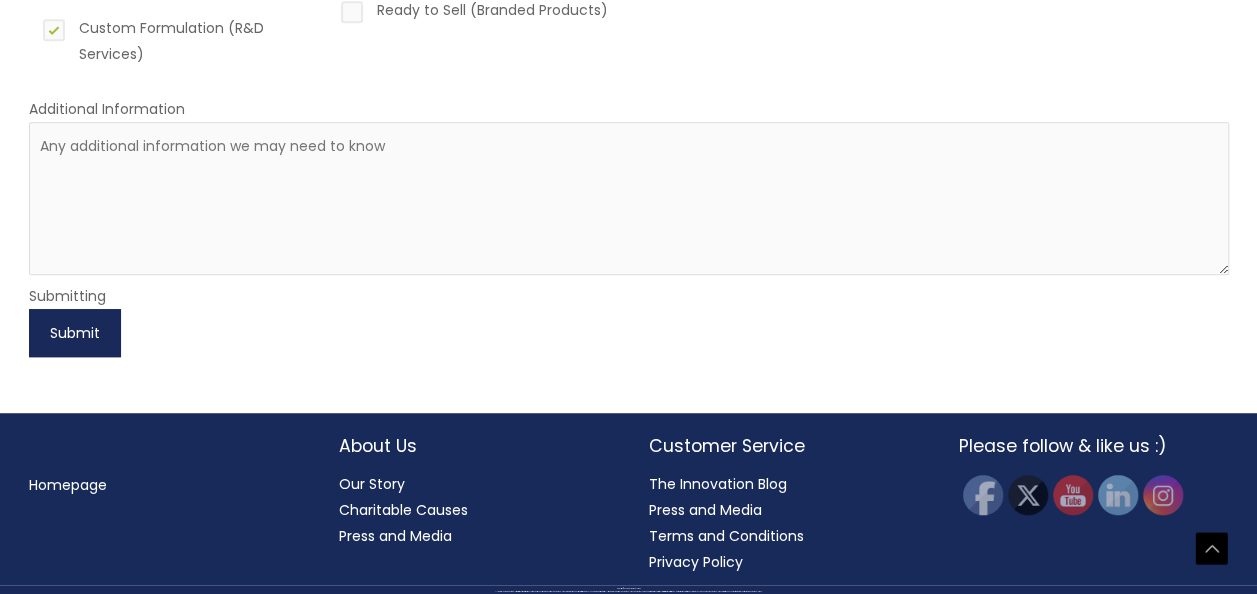click on "Submit" at bounding box center [75, 333] 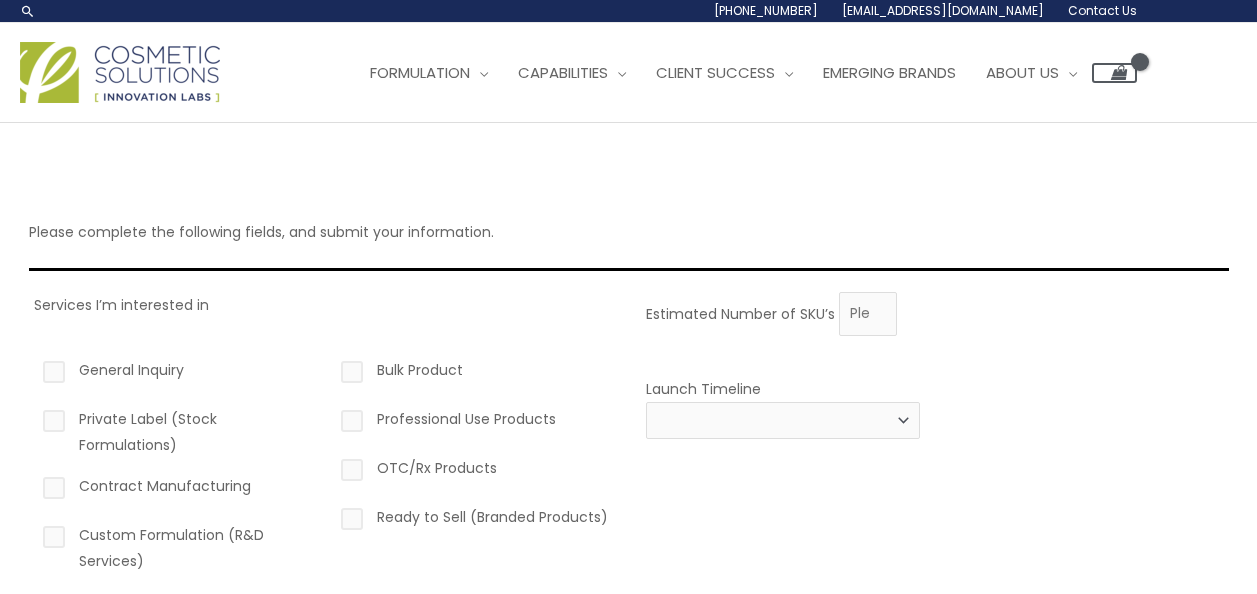 scroll, scrollTop: 481, scrollLeft: 0, axis: vertical 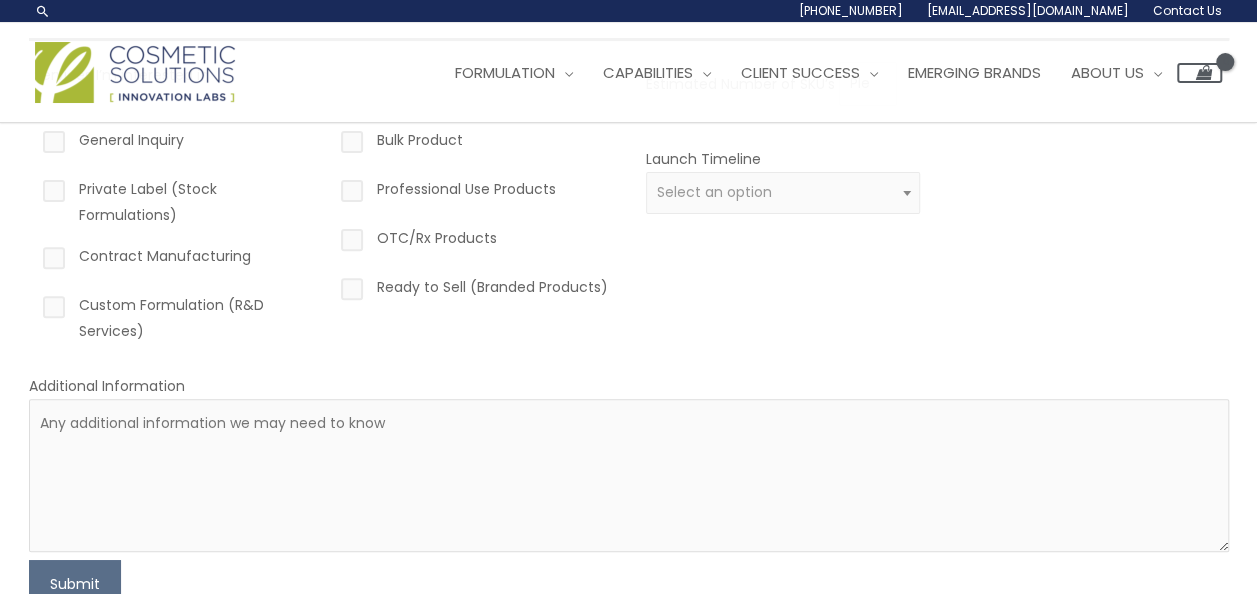 click on "Contract Manufacturing" at bounding box center [176, 260] 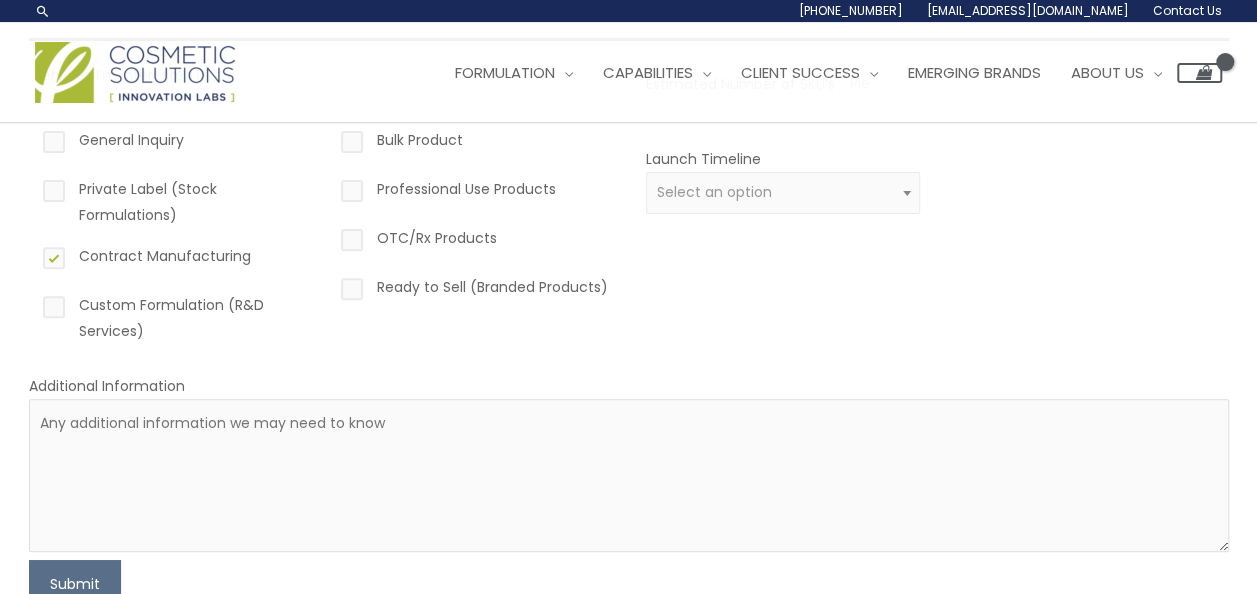 click on "Custom Formulation (R&D Services)" at bounding box center [176, 318] 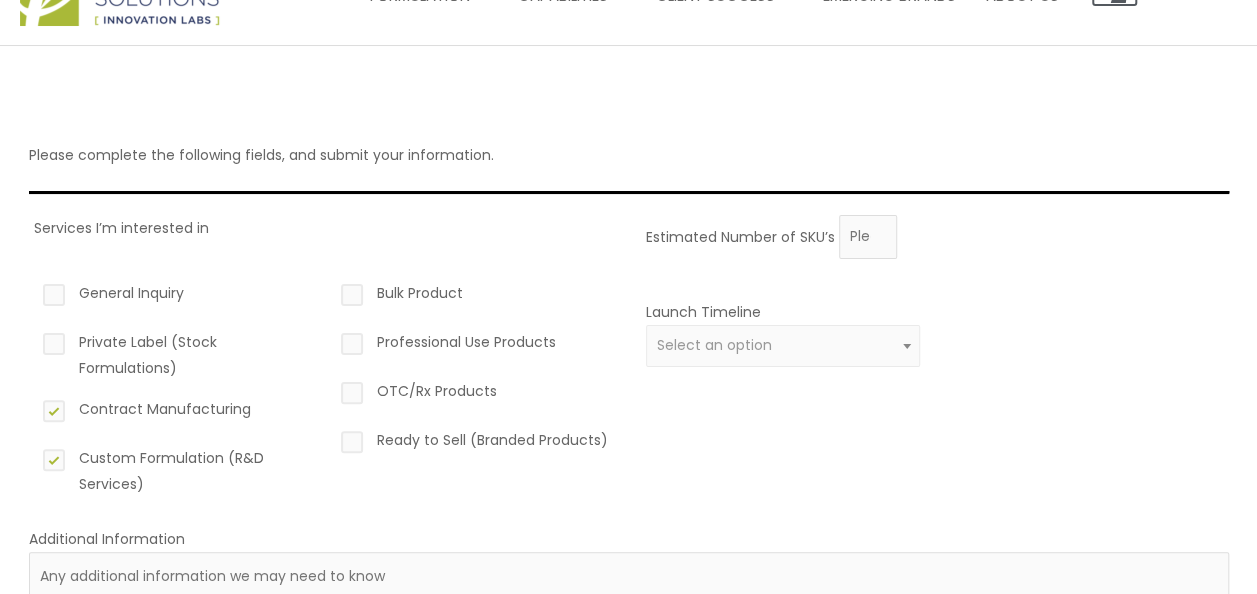 scroll, scrollTop: 69, scrollLeft: 0, axis: vertical 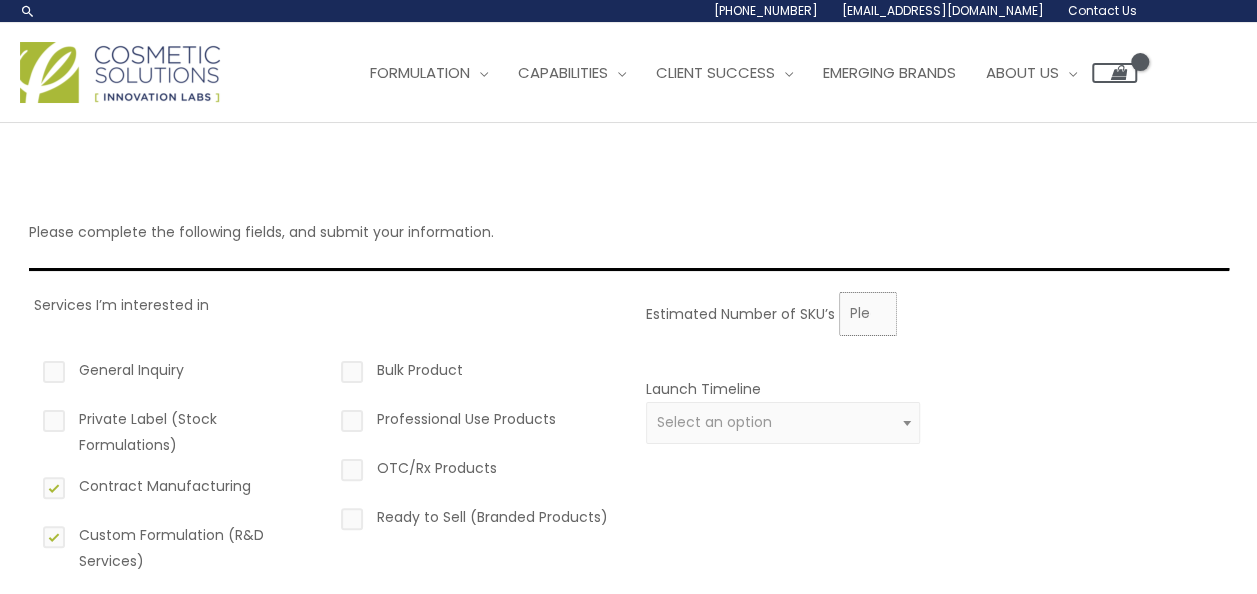 click on "Estimated Number of SKU’s" at bounding box center (868, 314) 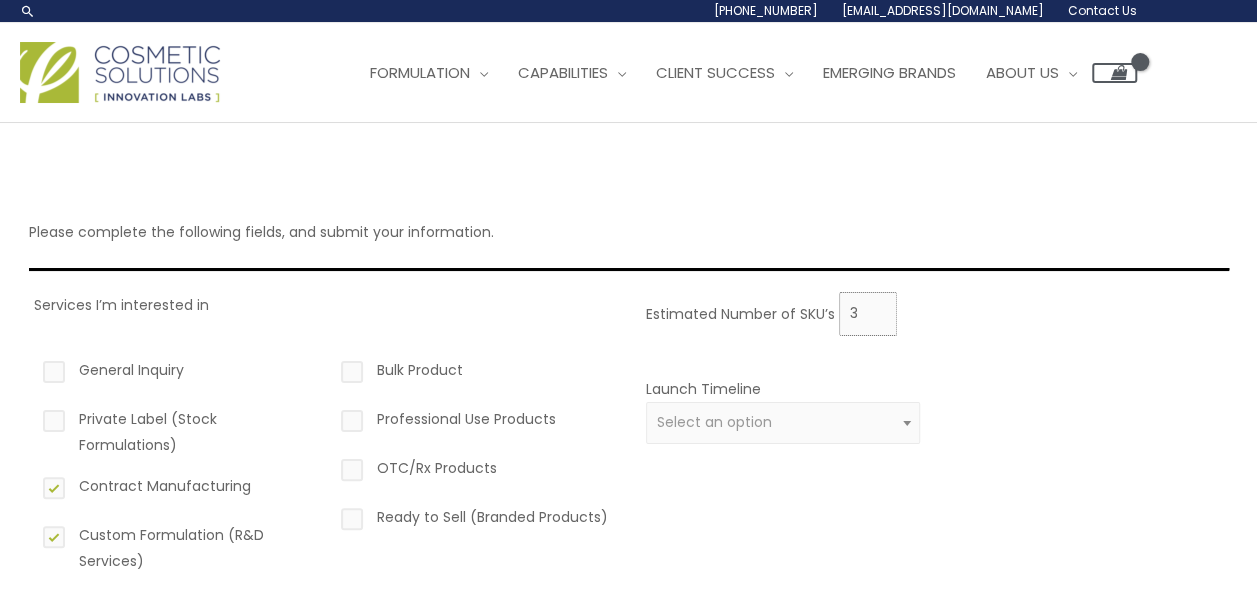 type on "3" 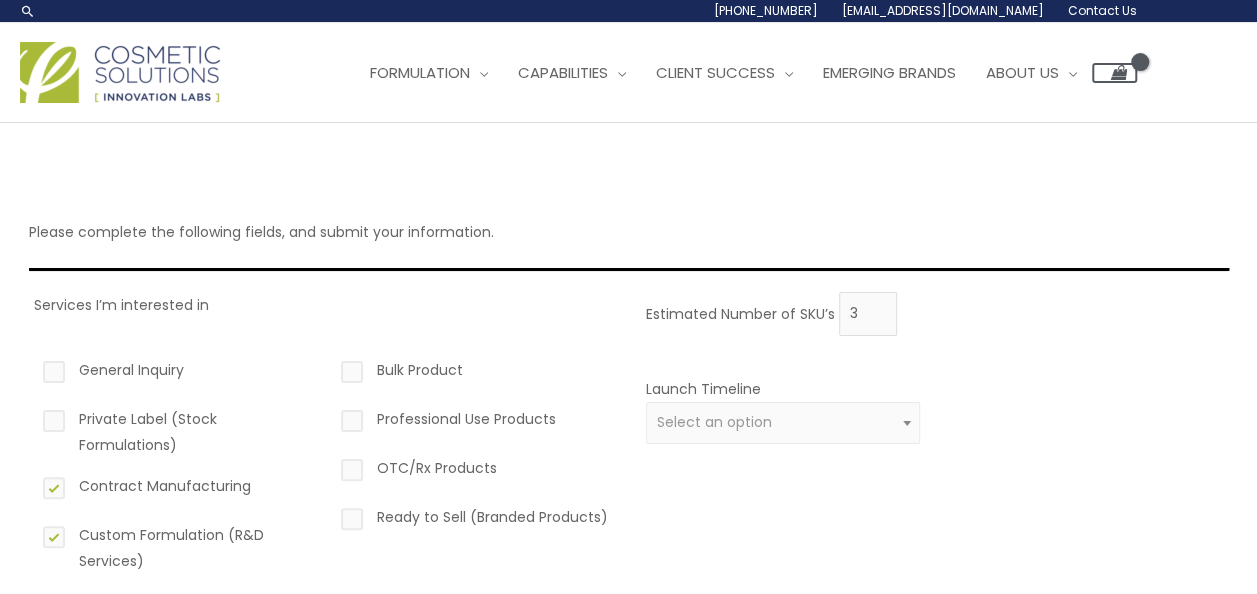 click on "Select an option" at bounding box center [783, 422] 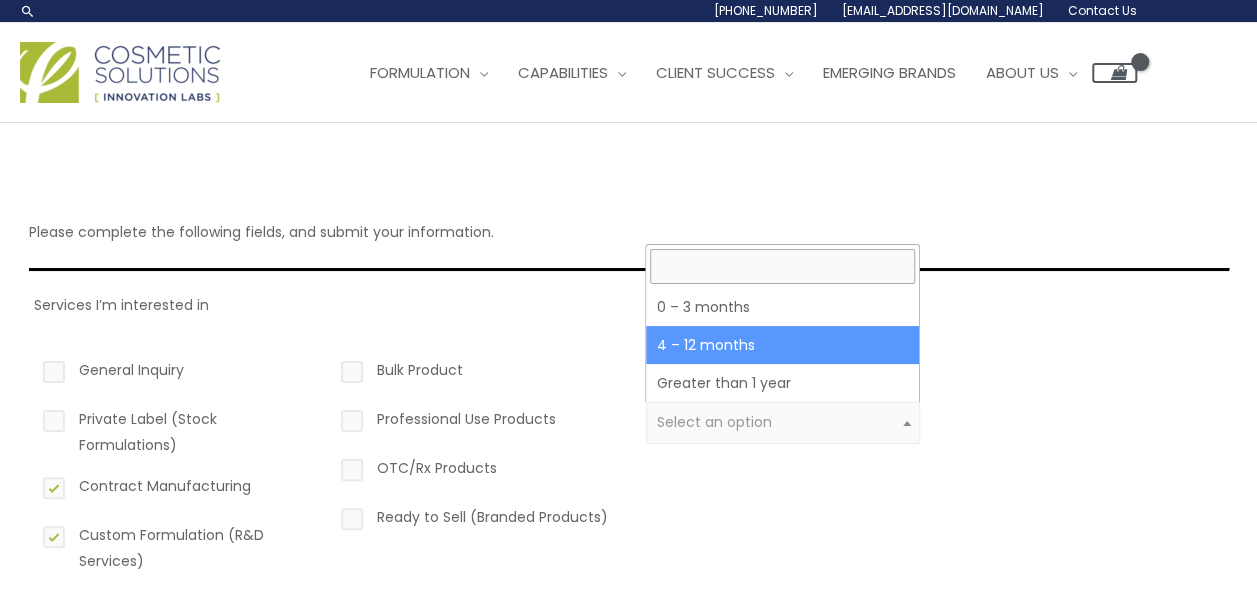 select on "3" 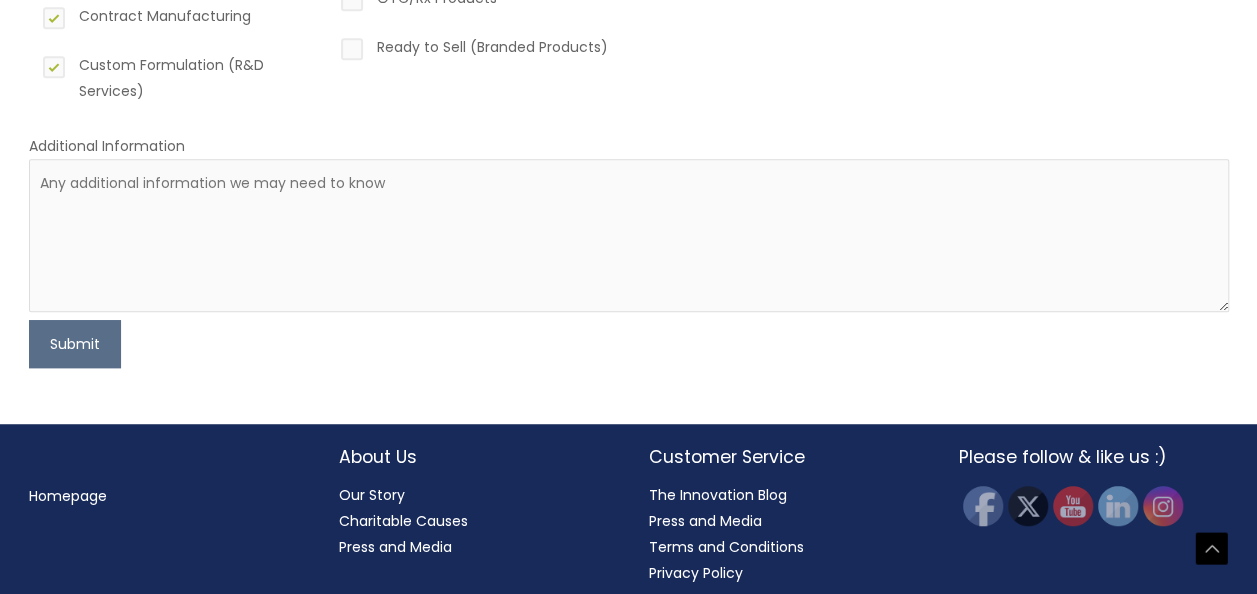 scroll, scrollTop: 474, scrollLeft: 0, axis: vertical 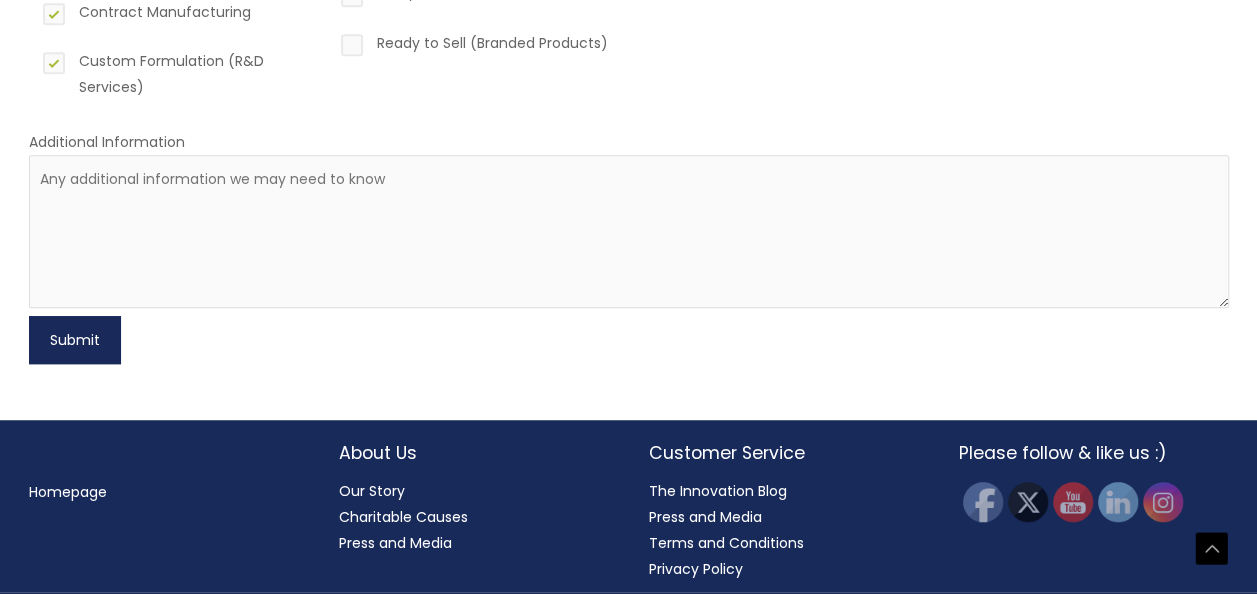 click on "Submit" at bounding box center [75, 340] 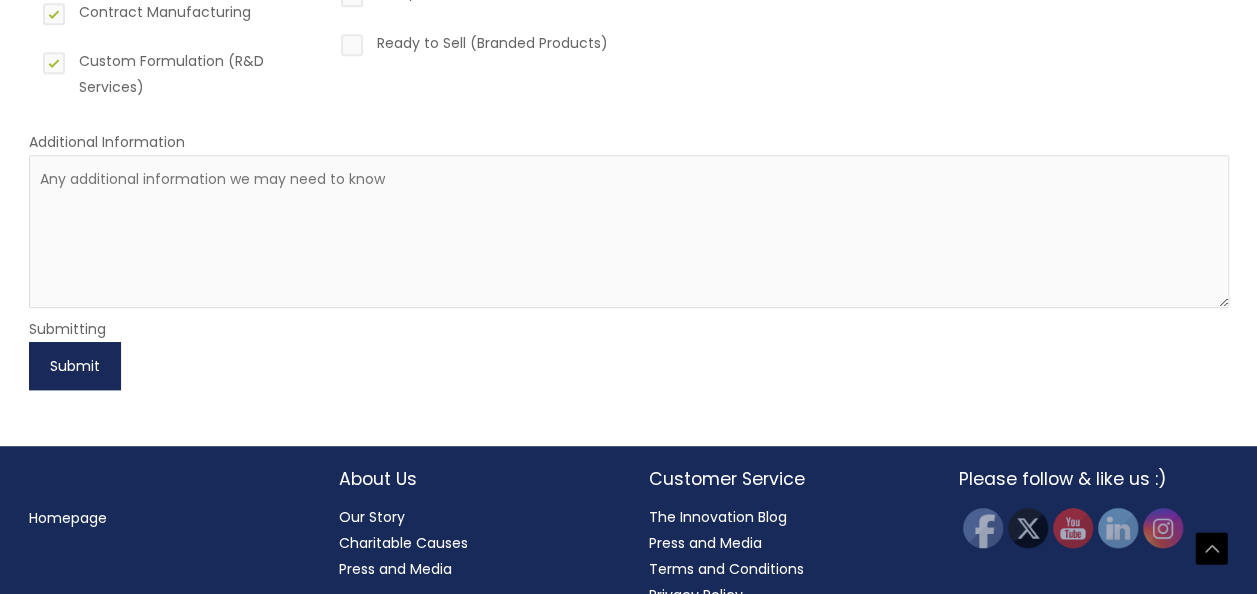 scroll, scrollTop: 160, scrollLeft: 0, axis: vertical 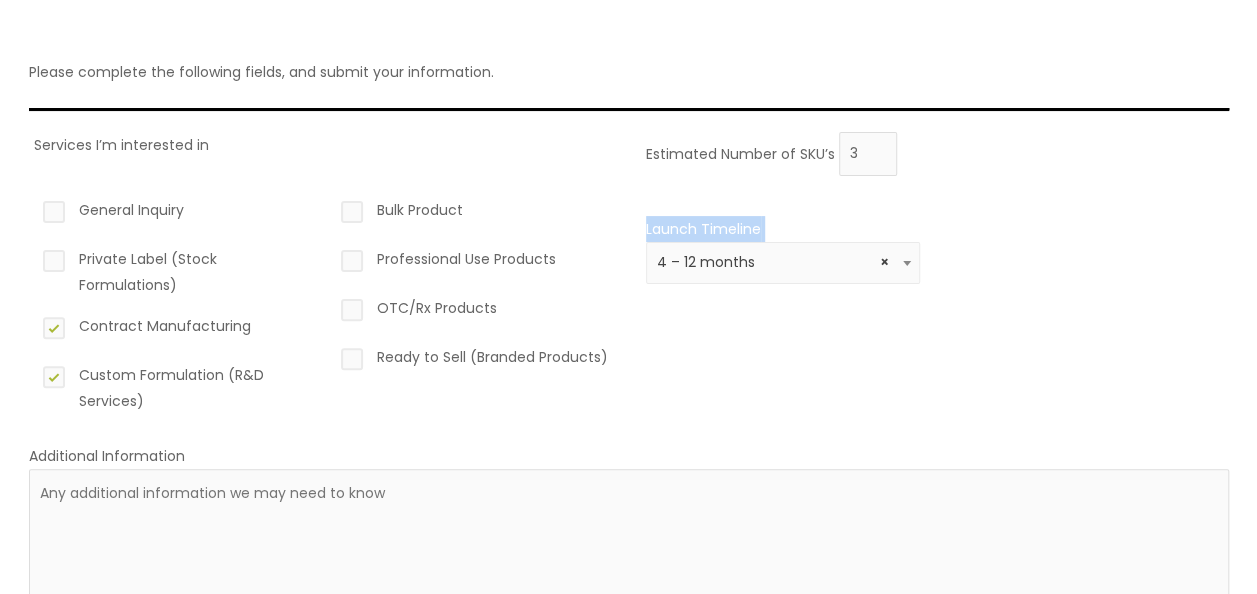 drag, startPoint x: 1246, startPoint y: 260, endPoint x: 1275, endPoint y: 160, distance: 104.120125 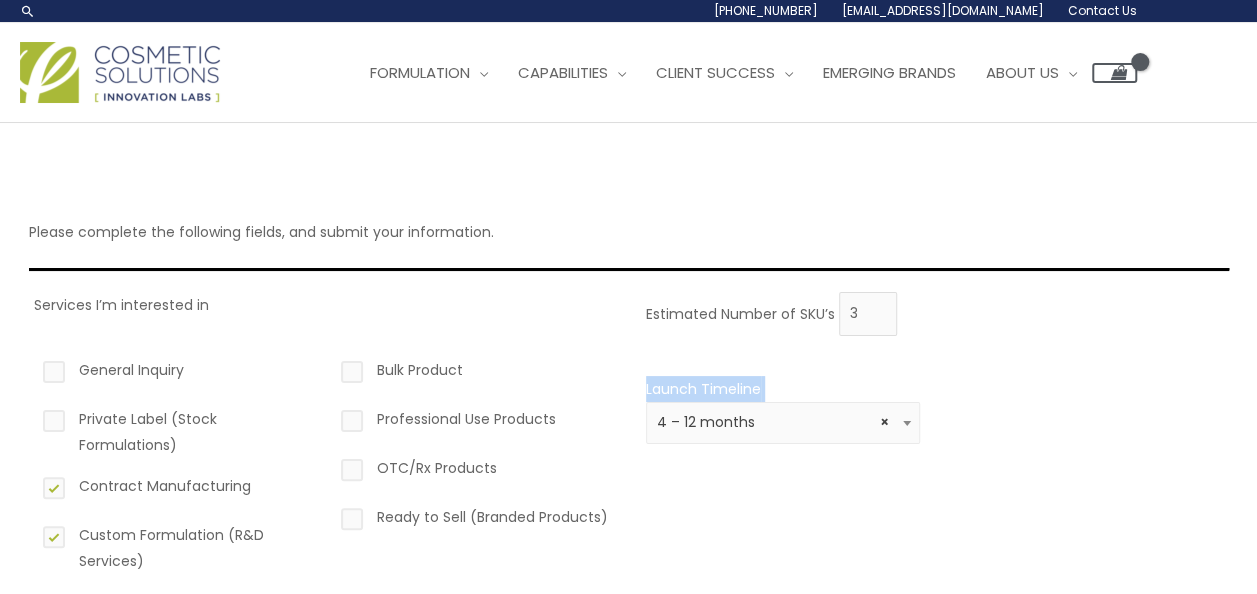 click on "Estimated Number of SKU’s
3
Launch Timeline
0 – 3 months
4 – 12 months
Greater than 1 year
× 4 – 12 months" at bounding box center [932, 440] 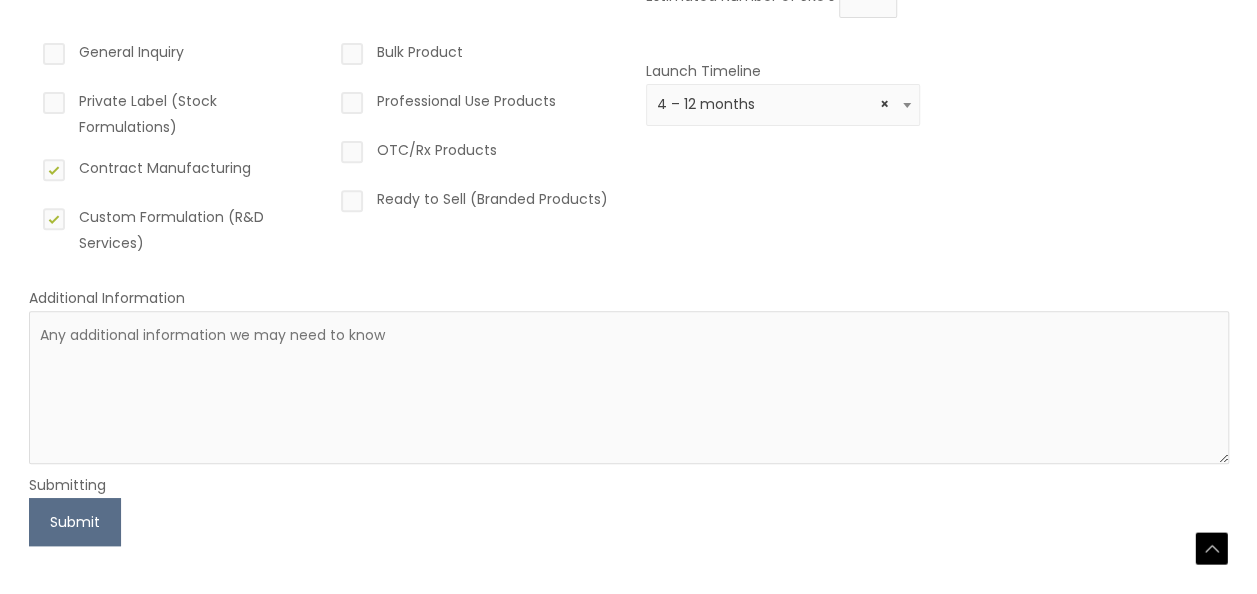 scroll, scrollTop: 507, scrollLeft: 0, axis: vertical 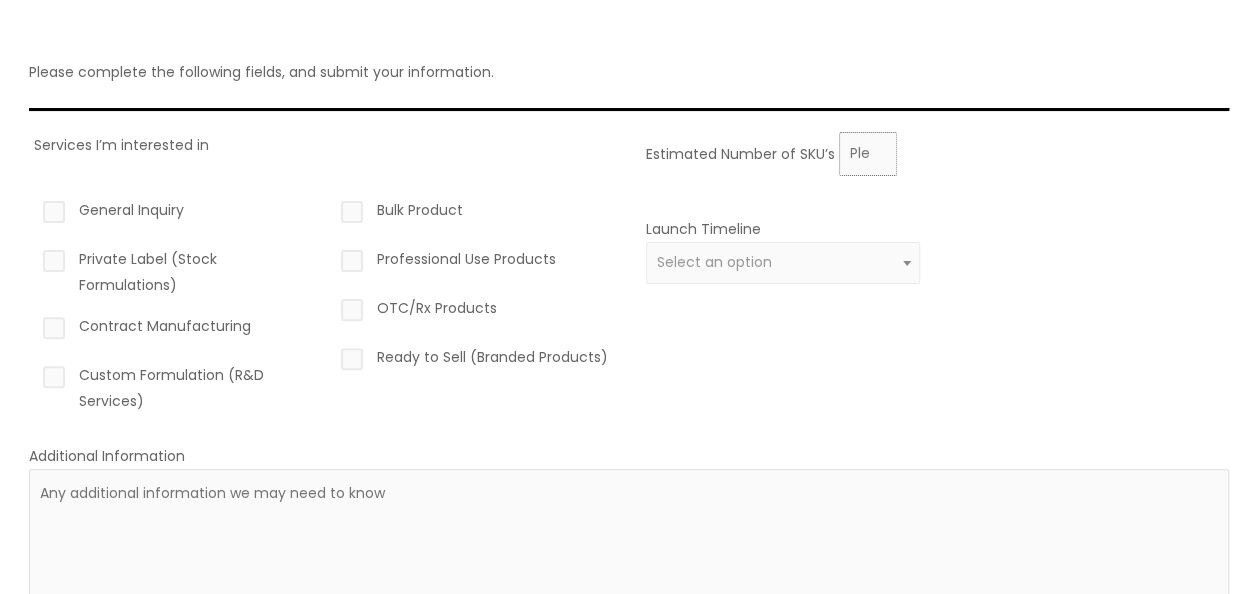 click on "Estimated Number of SKU’s" at bounding box center [868, 154] 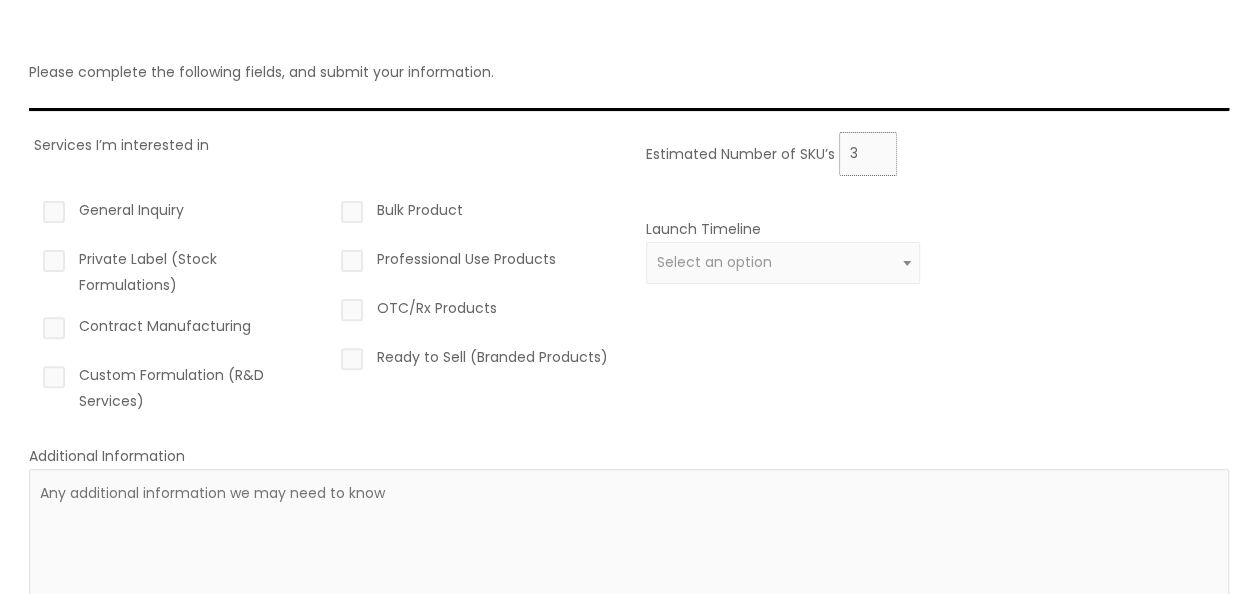 type on "3" 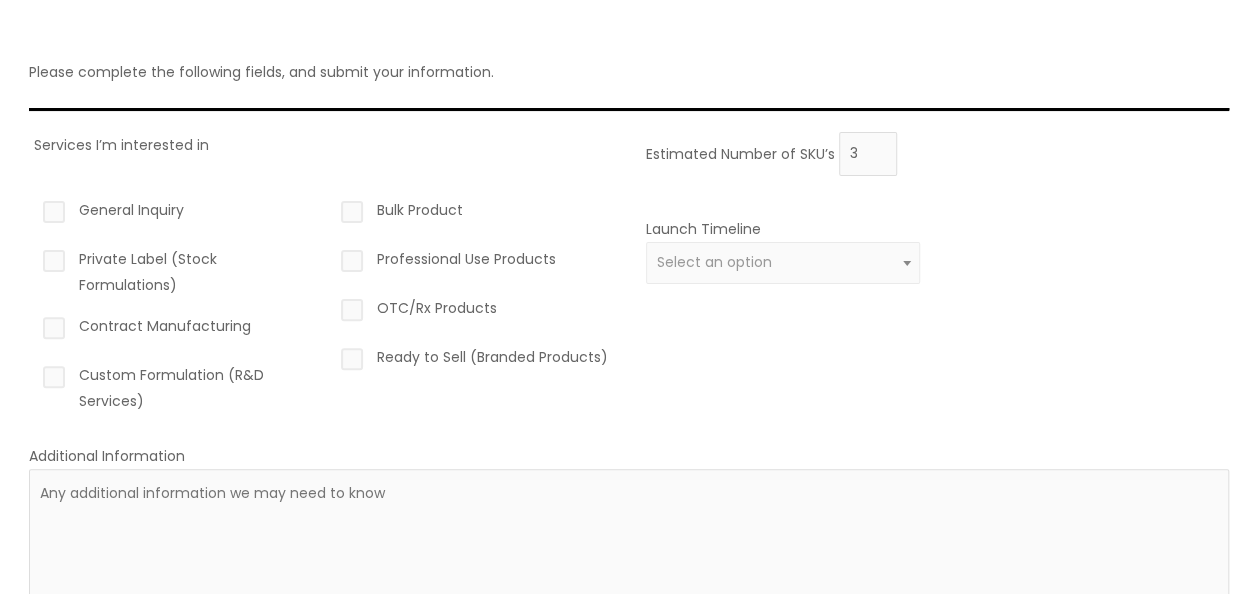 click on "Contract Manufacturing" at bounding box center [176, 330] 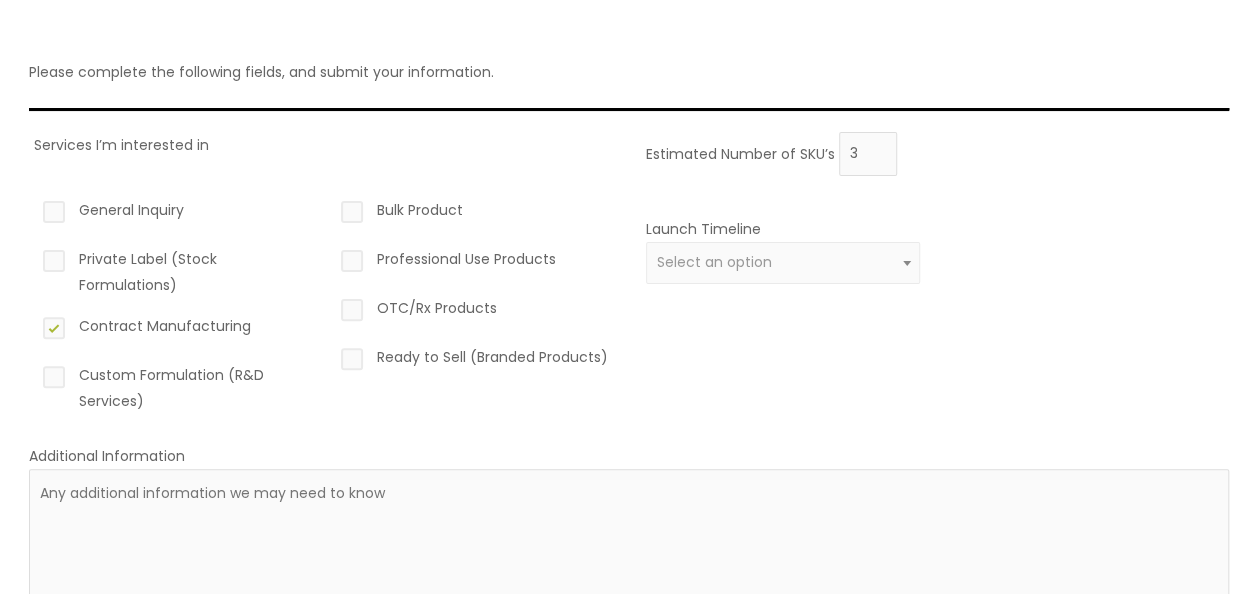 click on "Custom Formulation (R&D Services)" at bounding box center [176, 388] 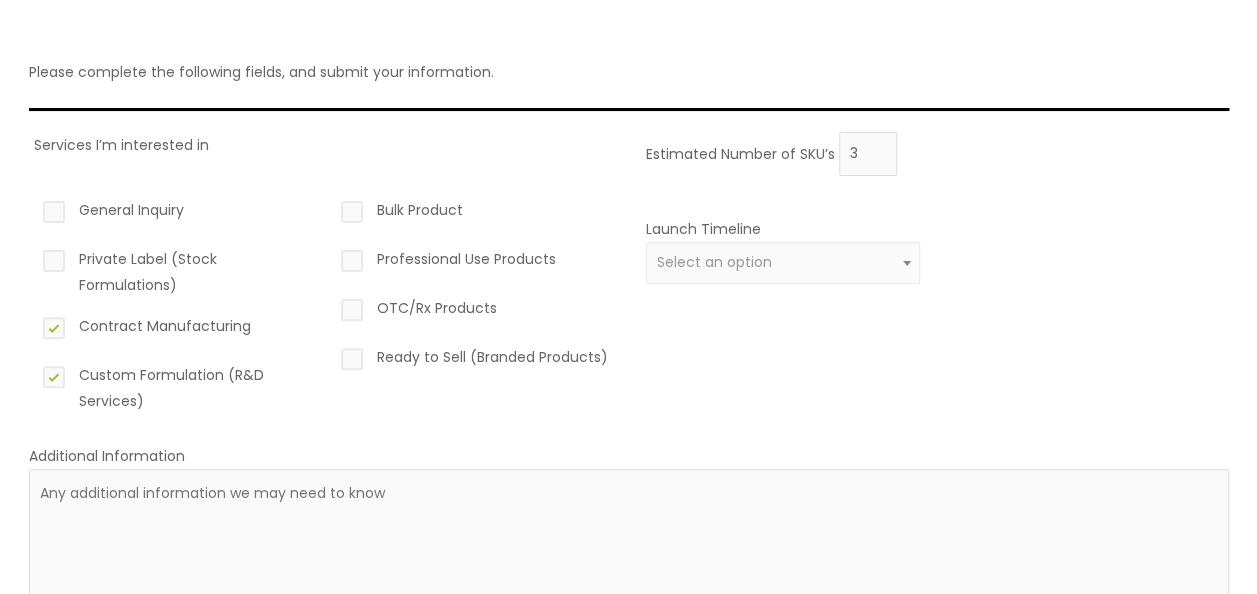click on "Launch Timeline
0 – 3 months
4 – 12 months
Greater than 1 year
Select an option" at bounding box center (783, 262) 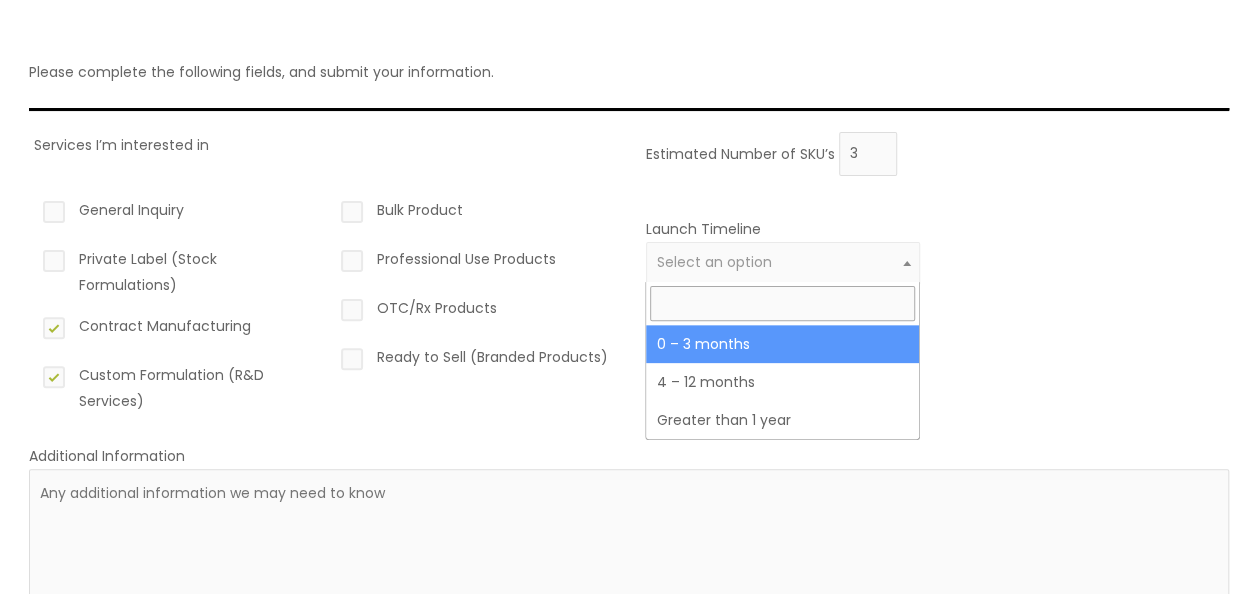 click on "Select an option" at bounding box center [783, 263] 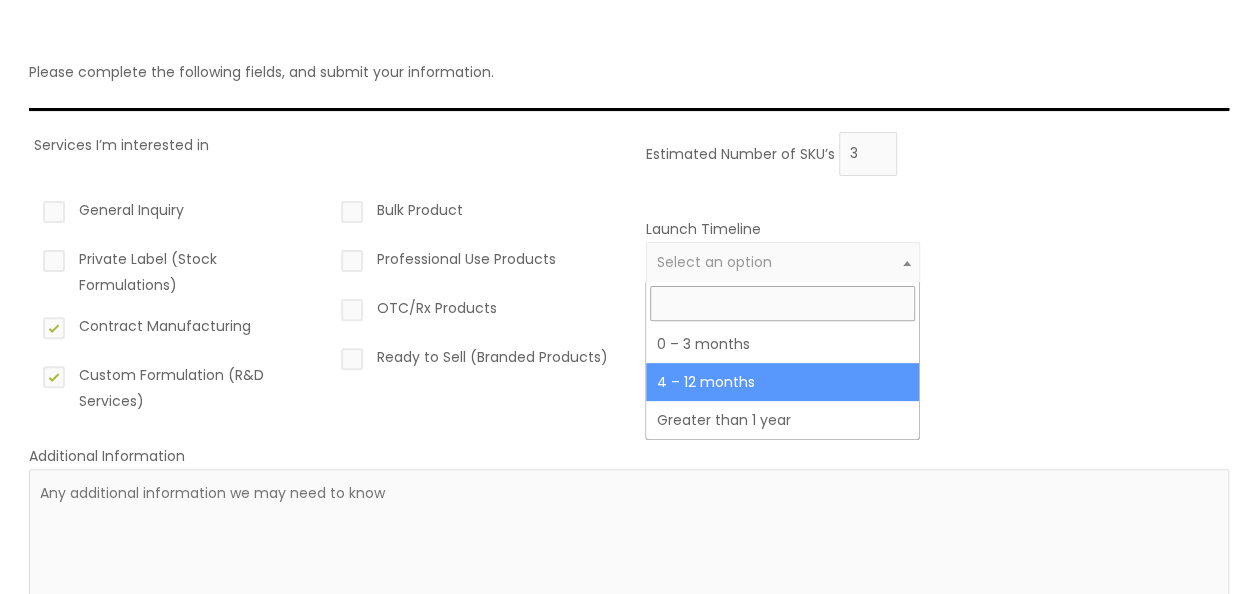 select on "3" 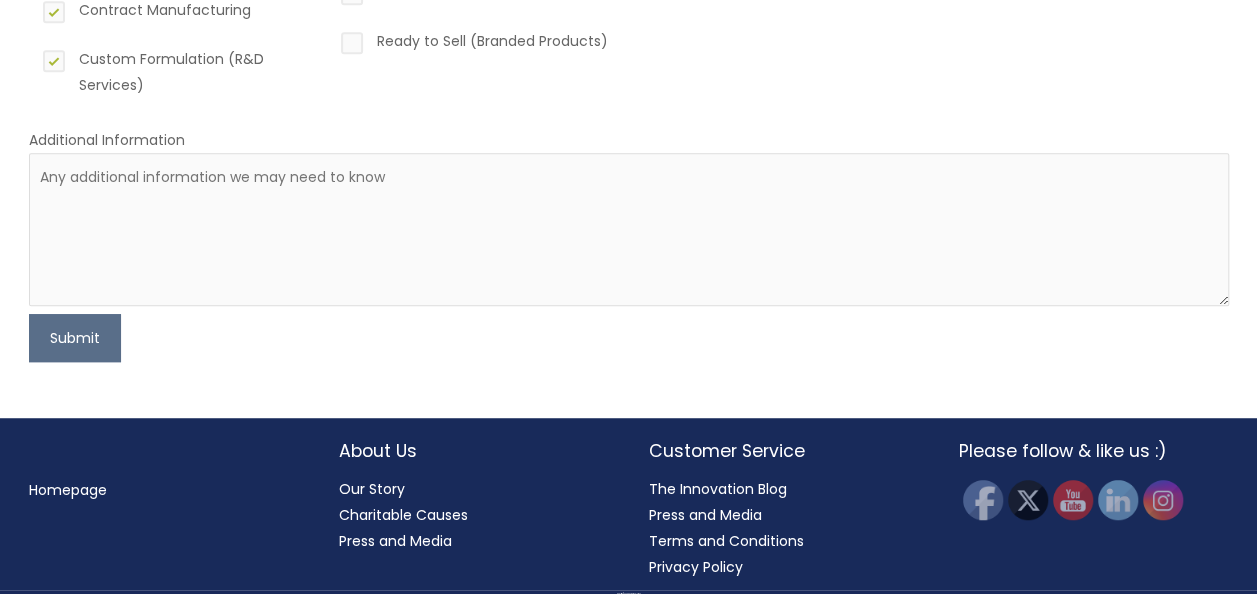 scroll, scrollTop: 481, scrollLeft: 0, axis: vertical 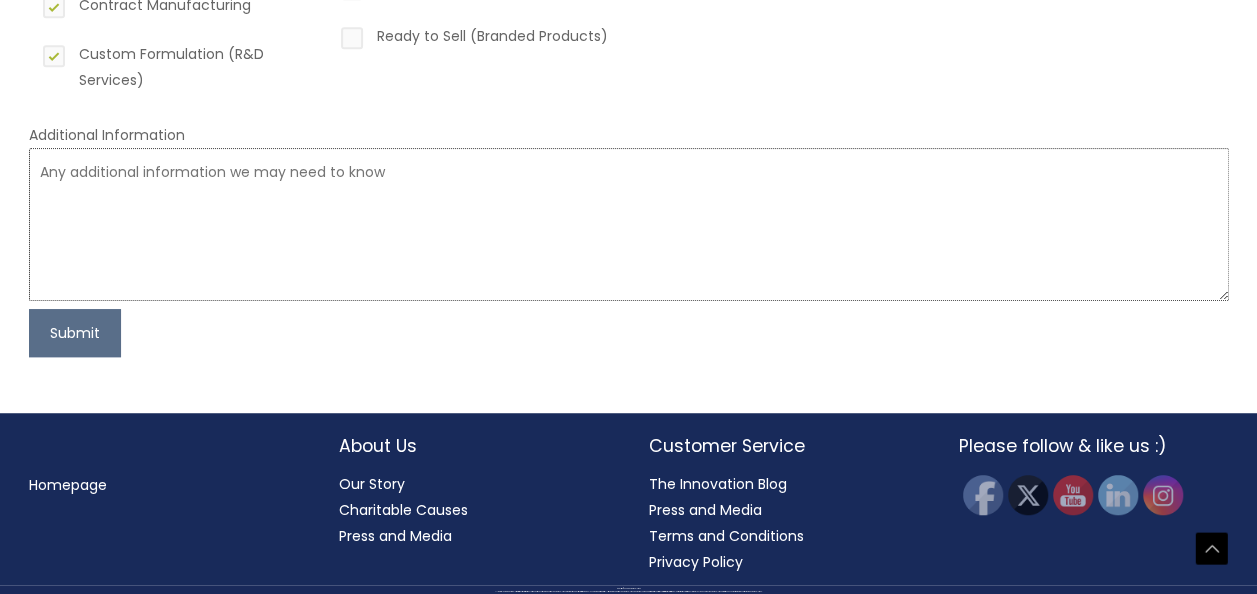 click at bounding box center (629, 224) 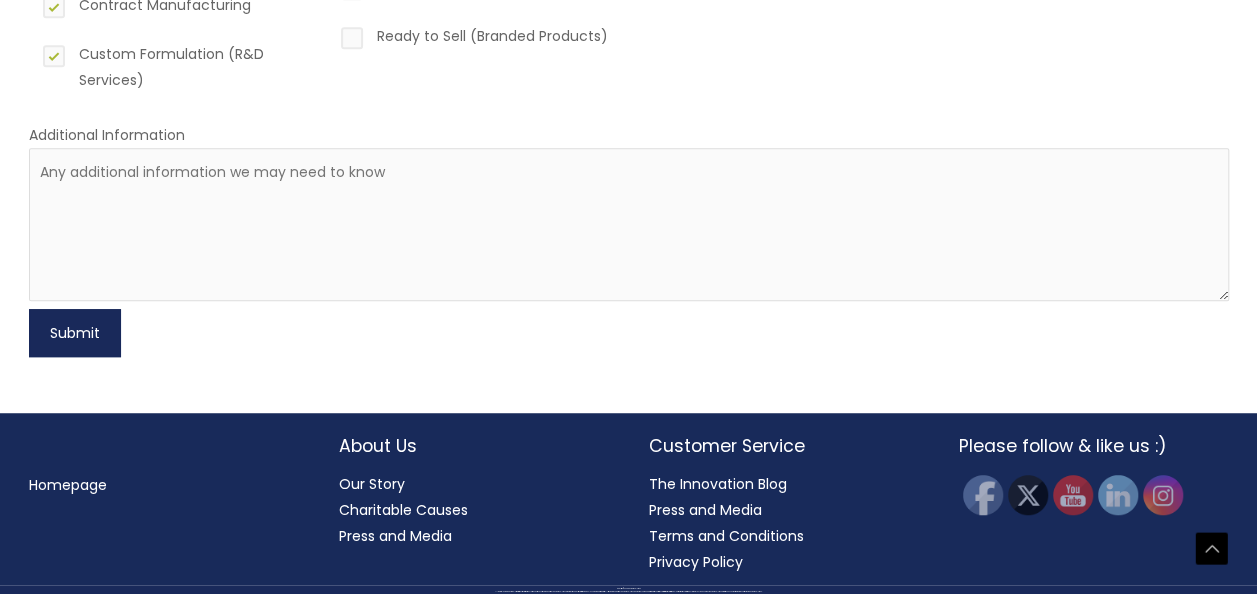 click on "Submit" at bounding box center [75, 333] 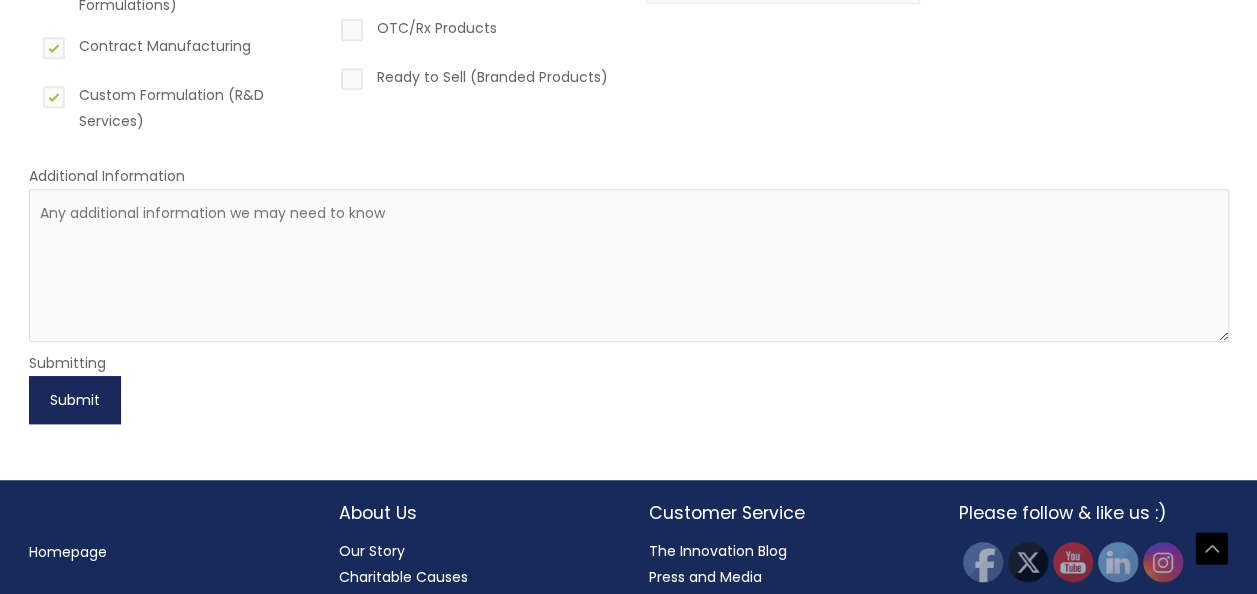 scroll, scrollTop: 507, scrollLeft: 0, axis: vertical 